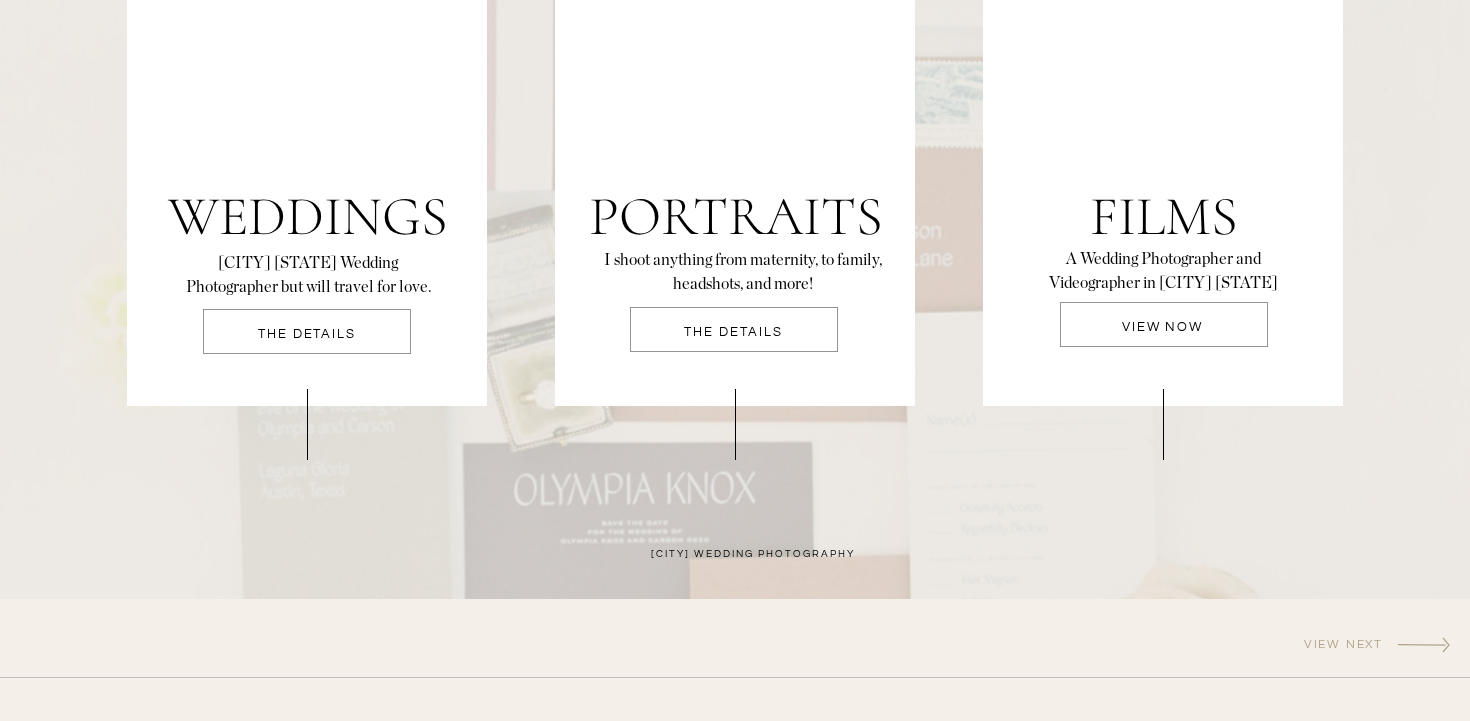scroll, scrollTop: 4463, scrollLeft: 0, axis: vertical 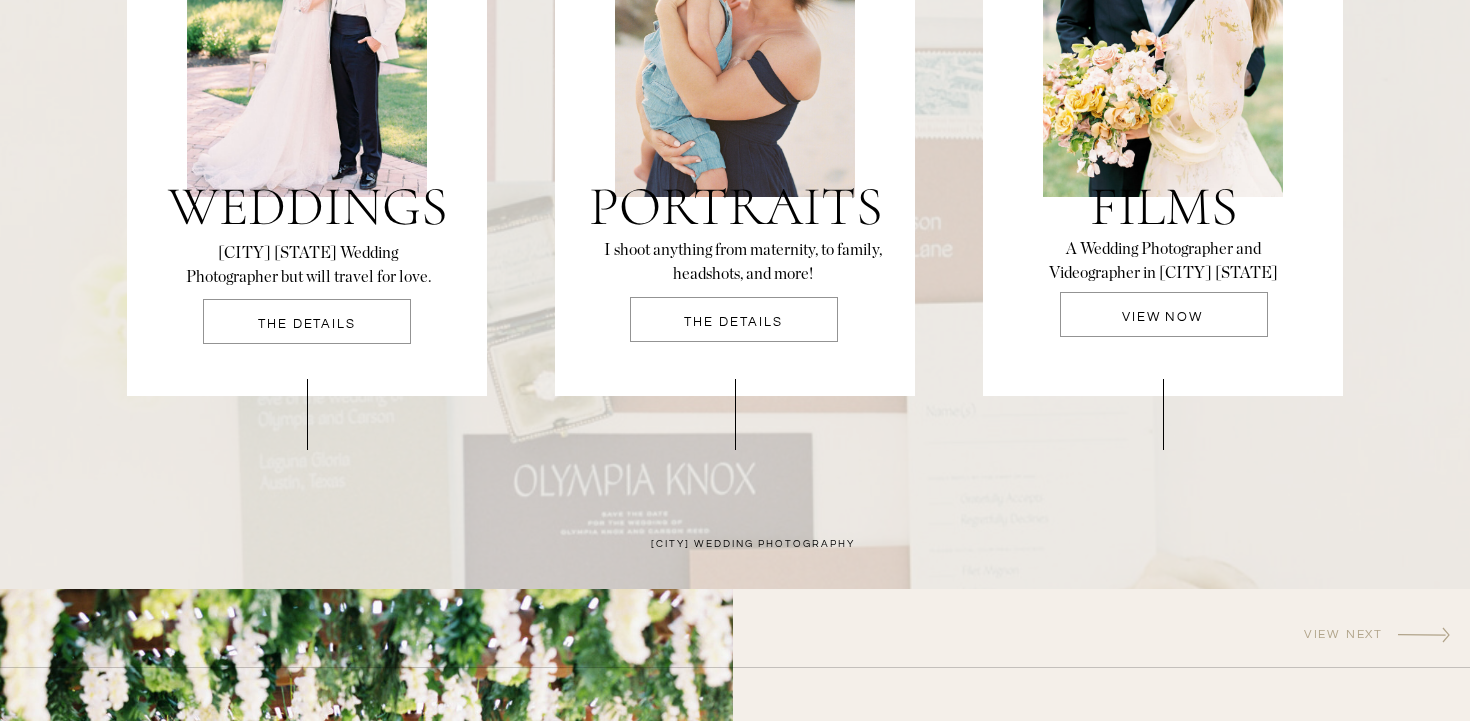 click at bounding box center [307, 321] 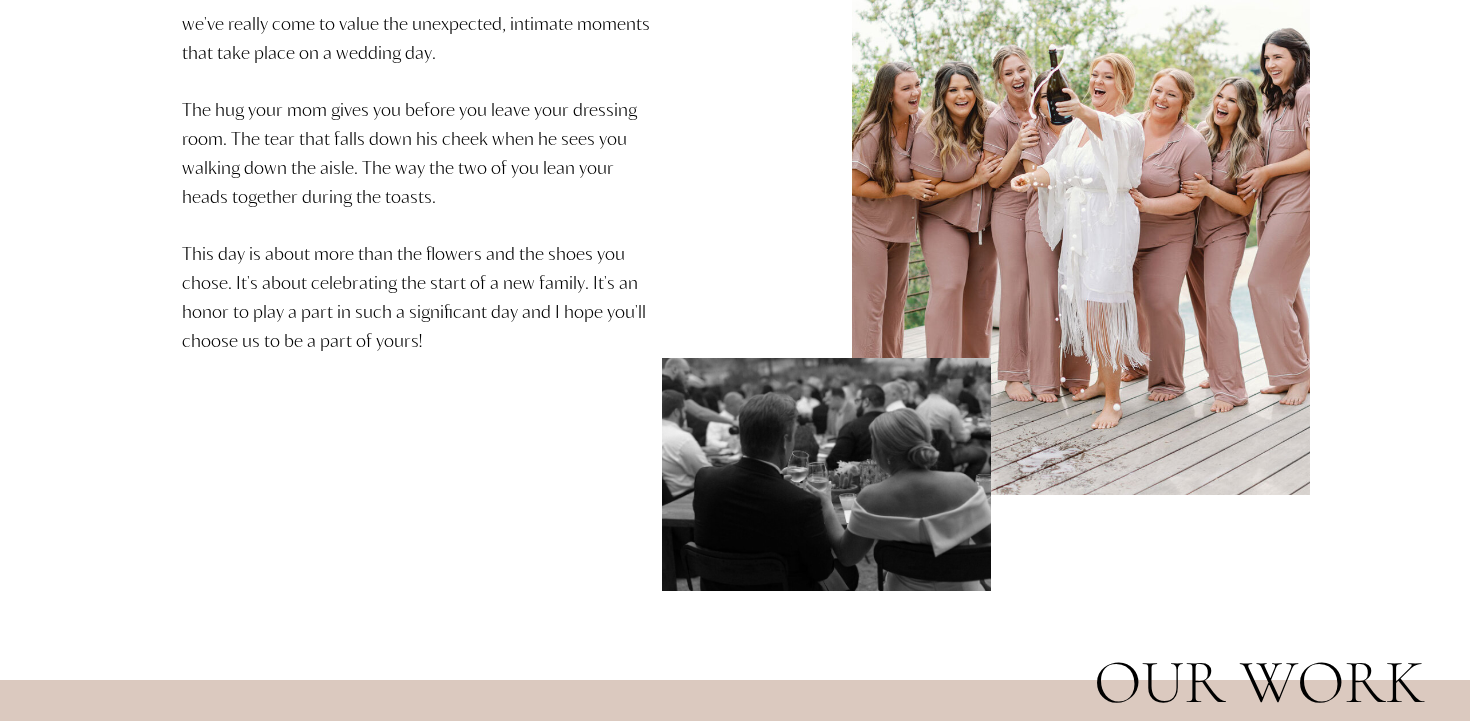 scroll, scrollTop: 0, scrollLeft: 0, axis: both 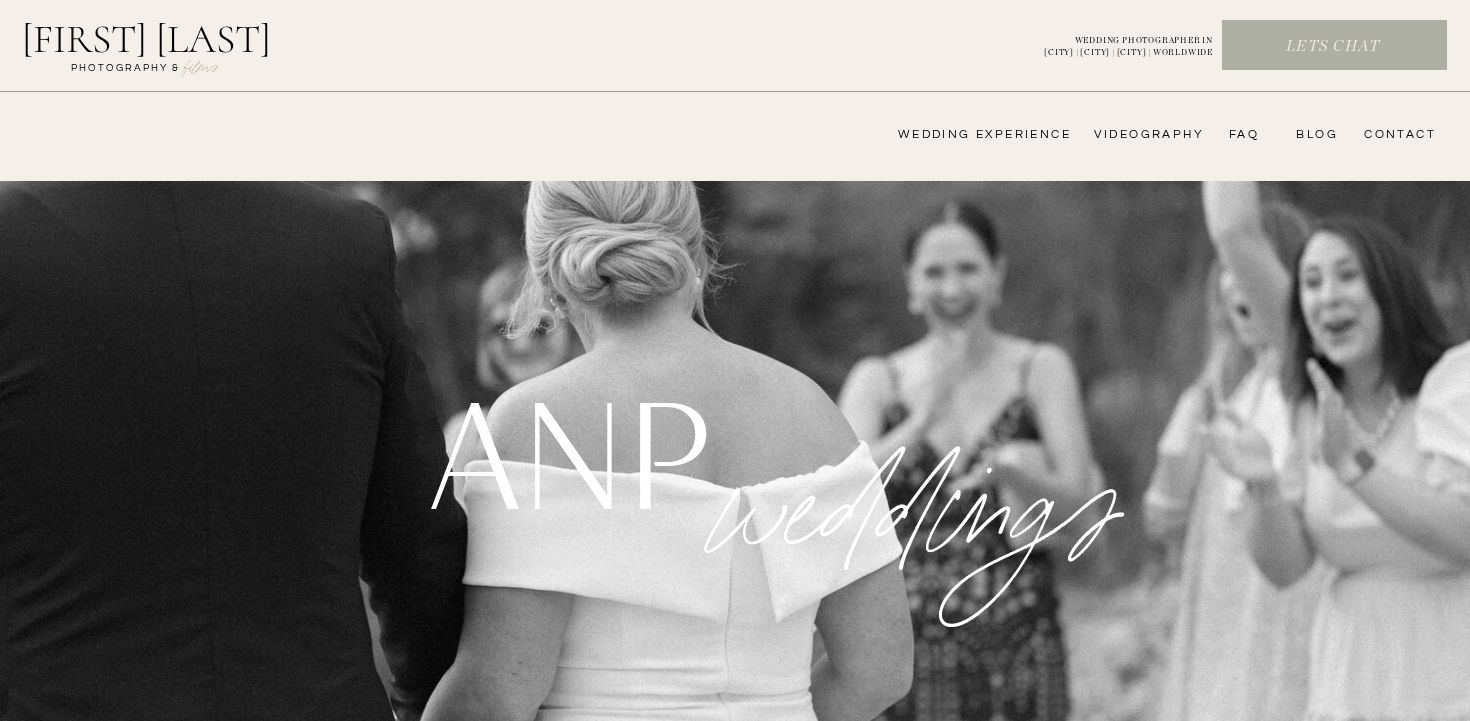 click on "FAQ" at bounding box center (1239, 135) 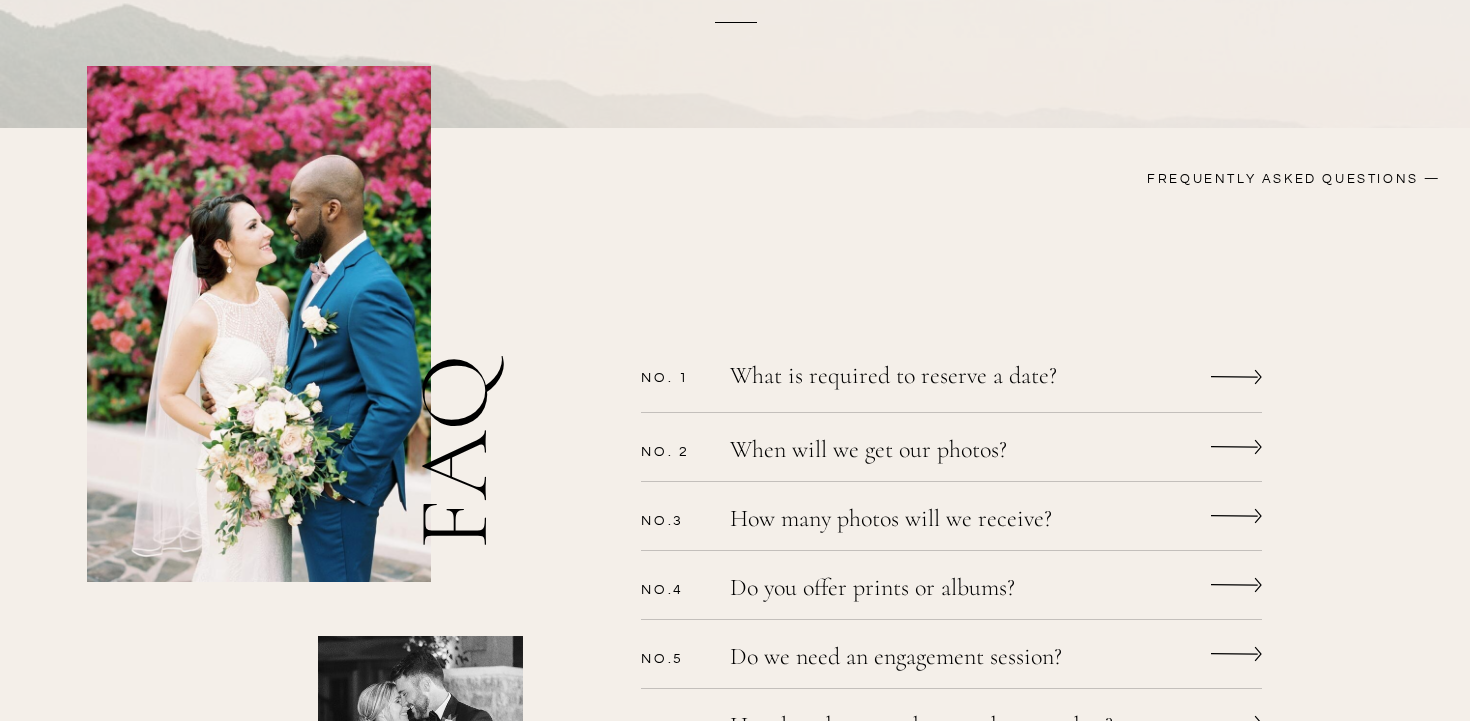 scroll, scrollTop: 510, scrollLeft: 0, axis: vertical 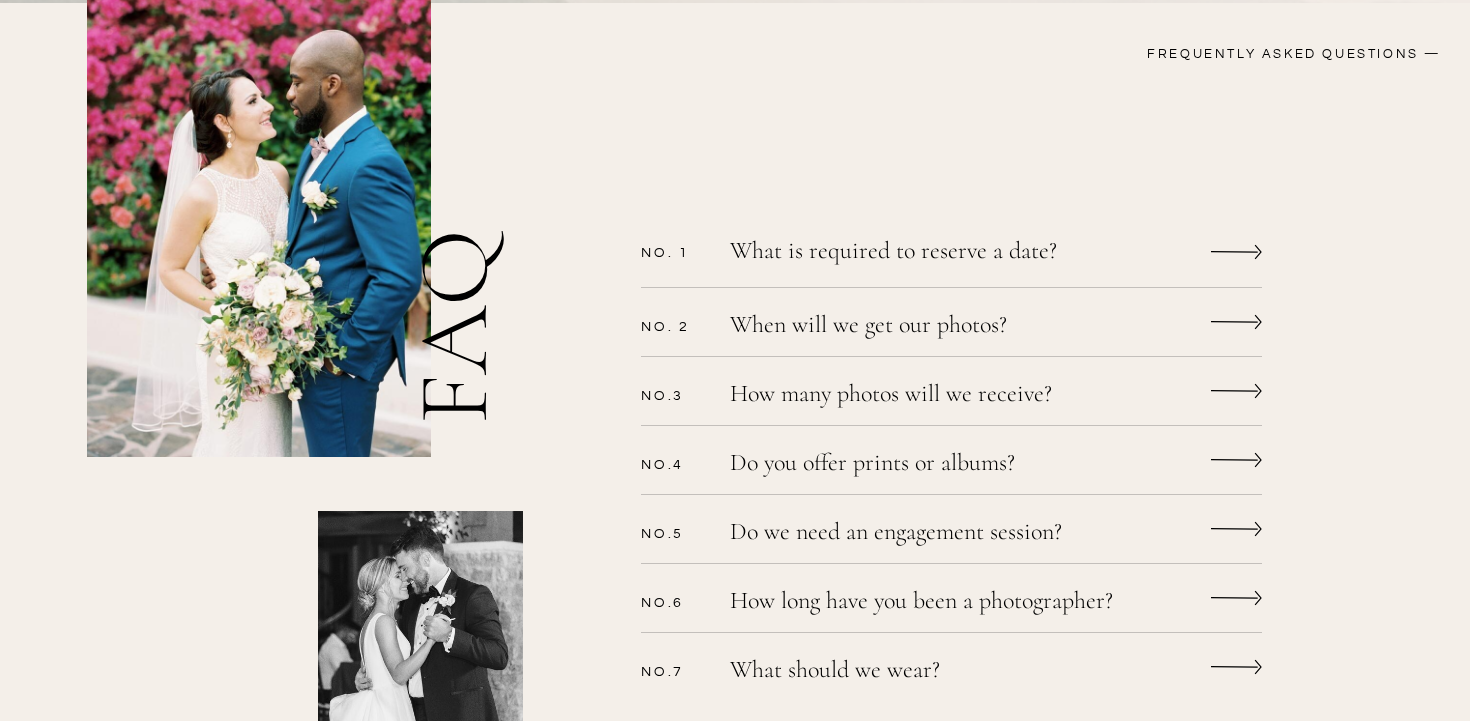 click on "What is required to reserve a date?" at bounding box center (925, 253) 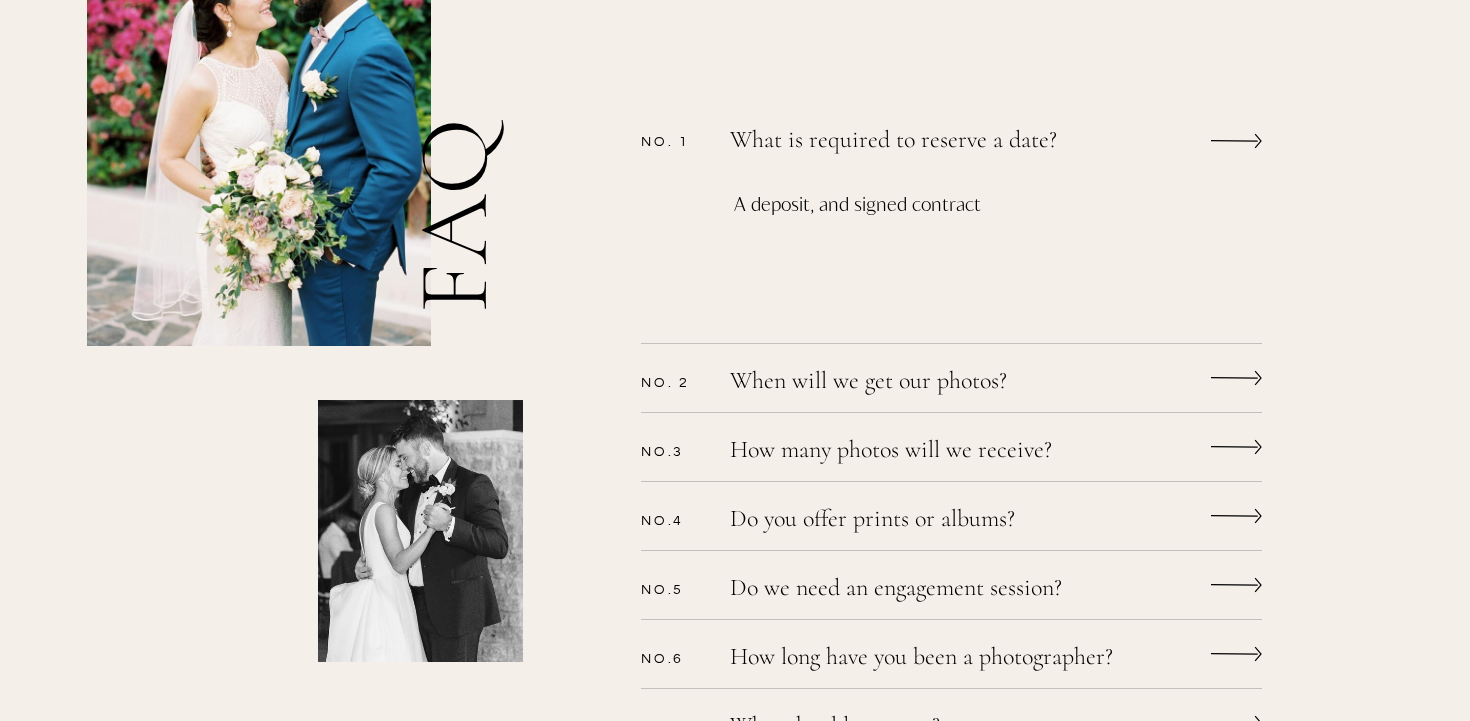 scroll, scrollTop: 613, scrollLeft: 0, axis: vertical 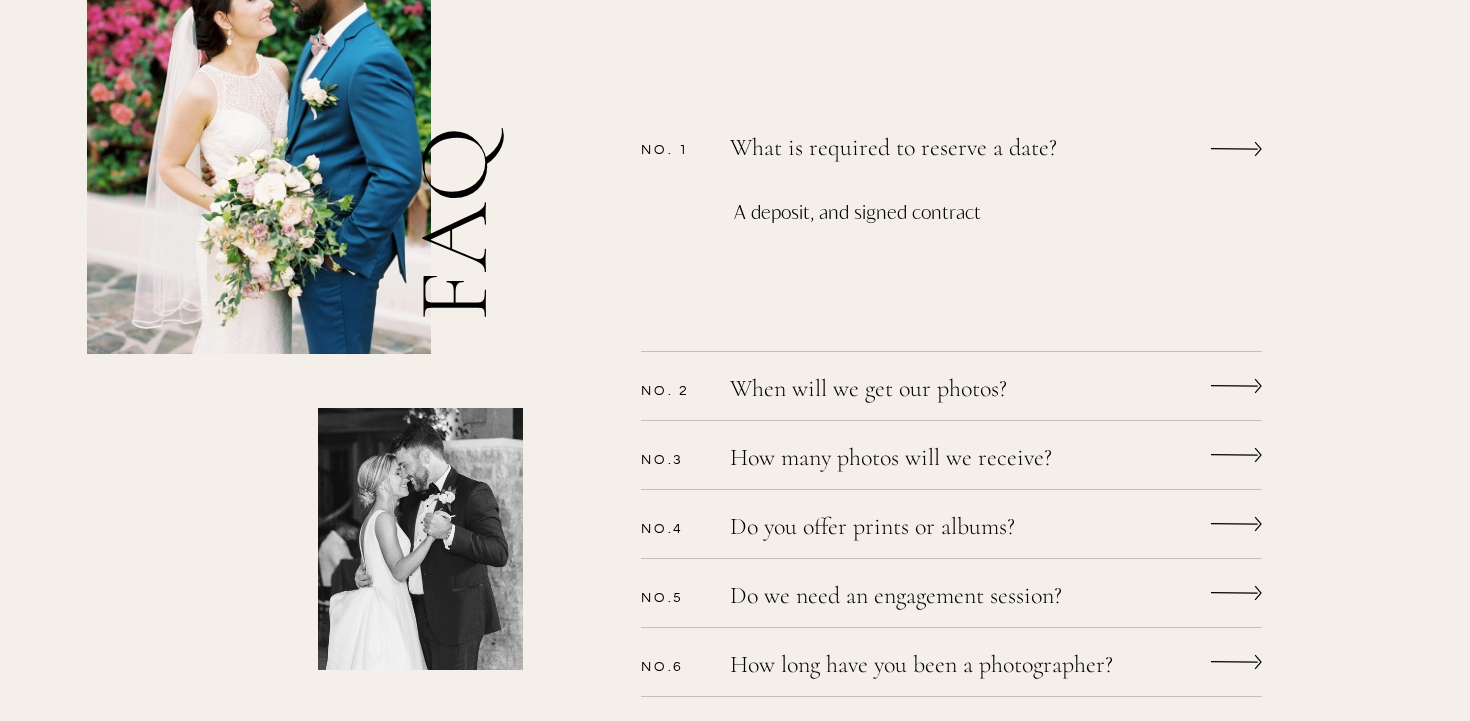 click on "What is required to reserve a date?" at bounding box center (925, 150) 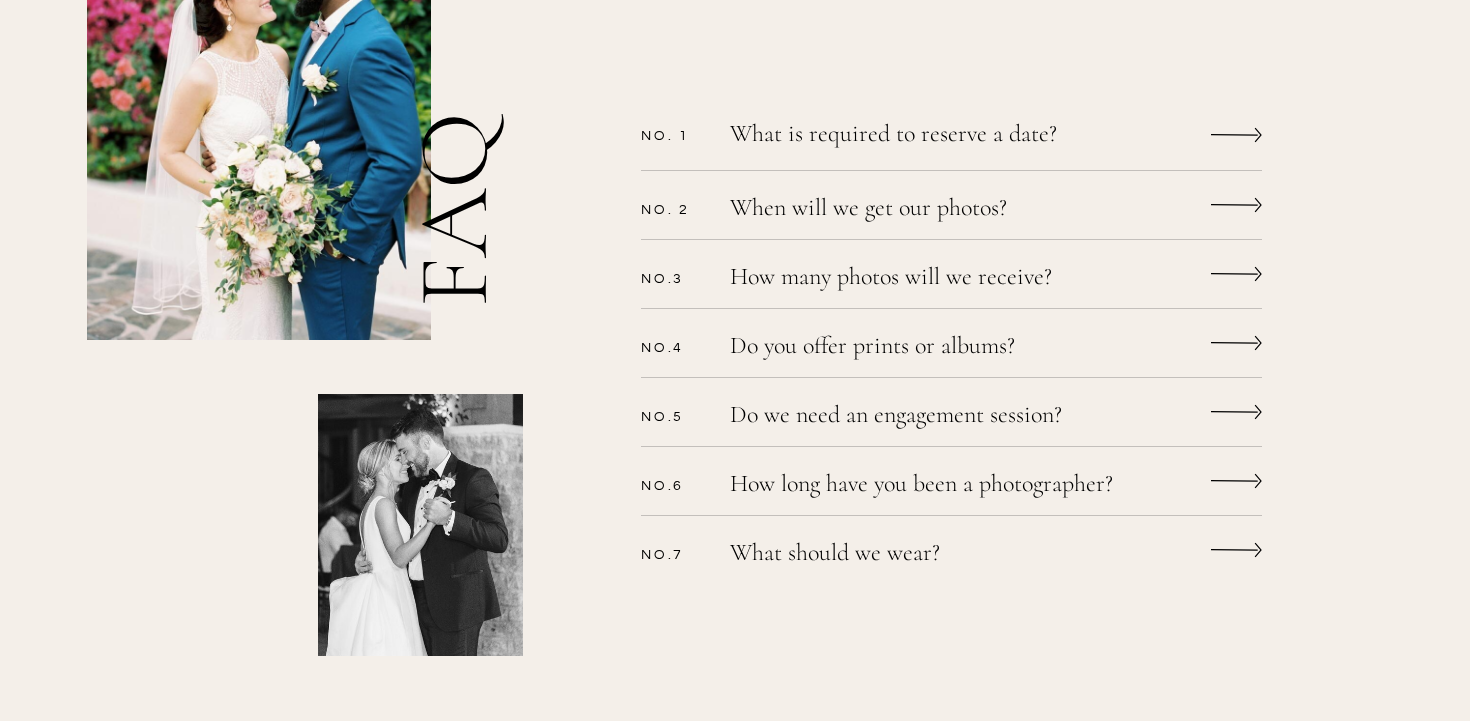 scroll, scrollTop: 631, scrollLeft: 0, axis: vertical 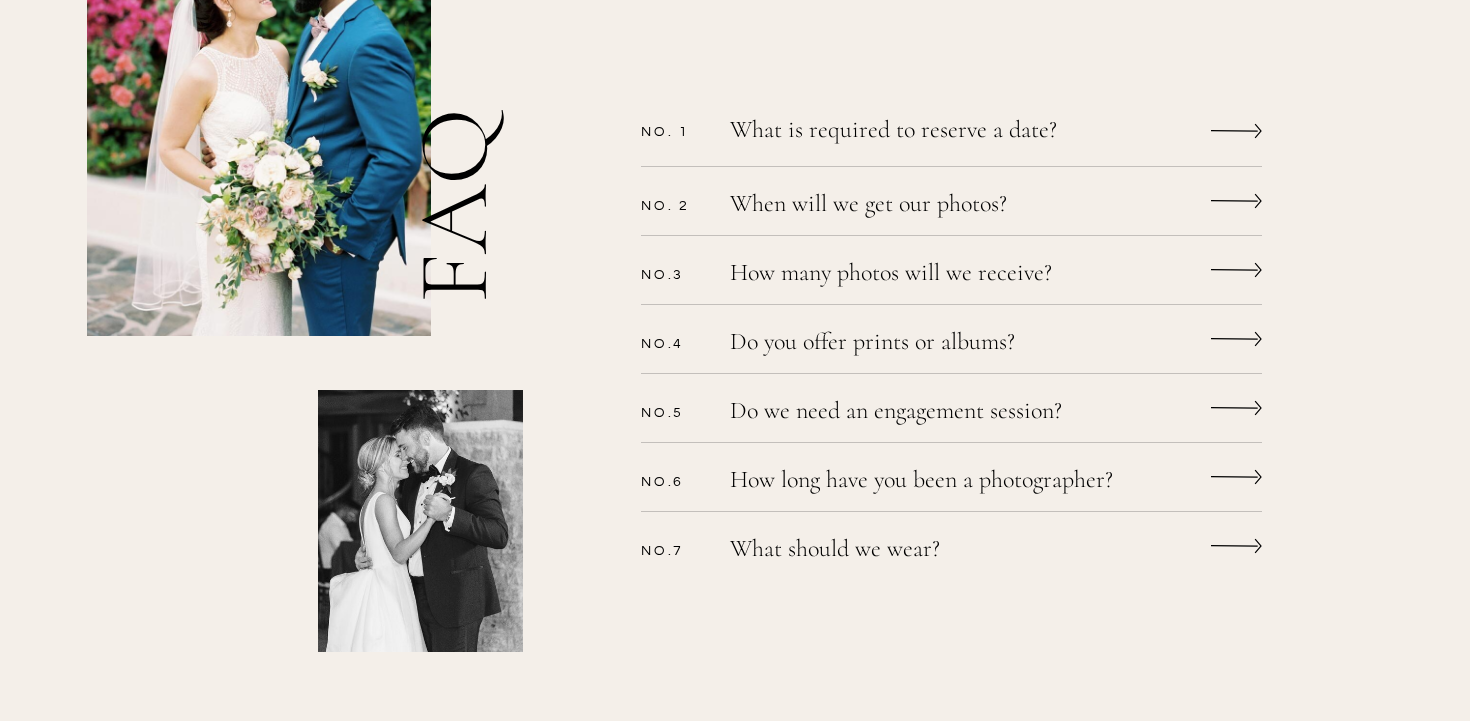 click on "When will we get our photos?" at bounding box center (925, 206) 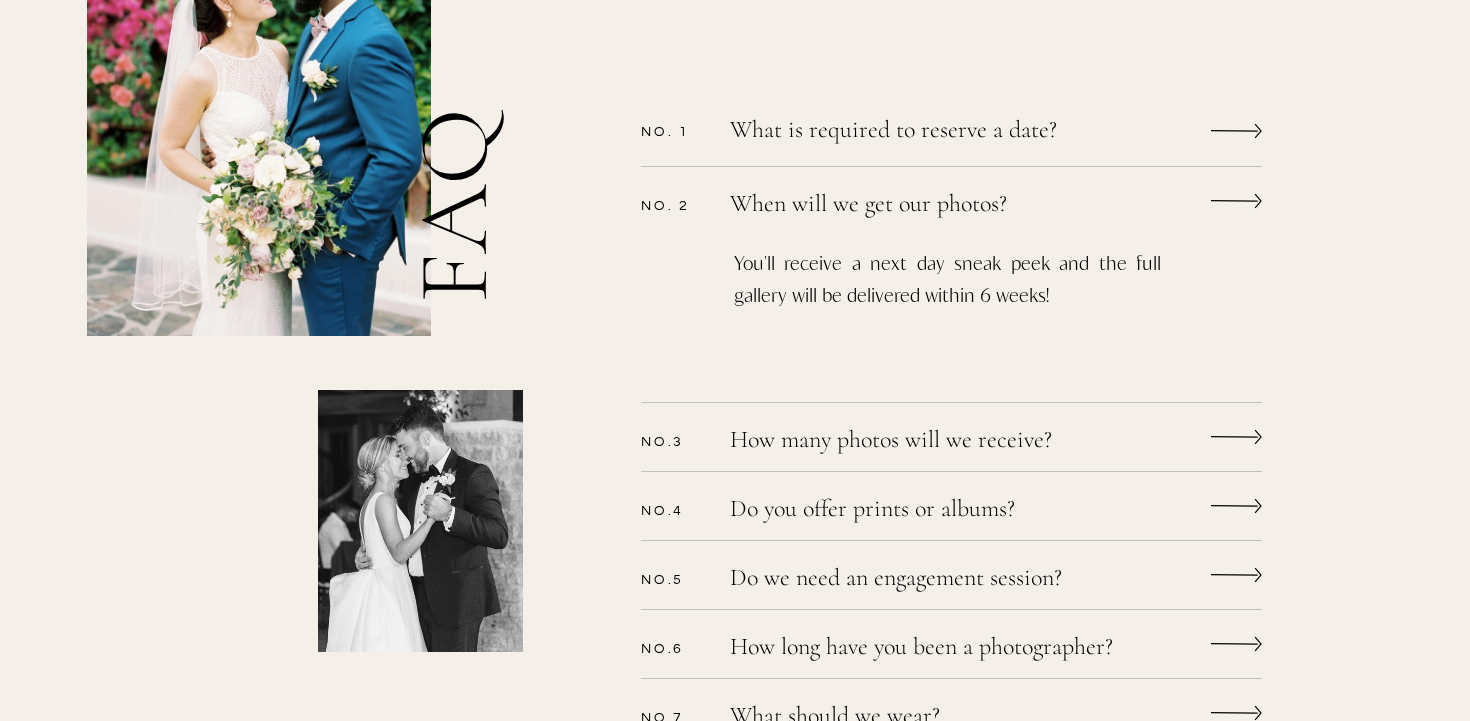click on "When will we get our photos?" at bounding box center [925, 206] 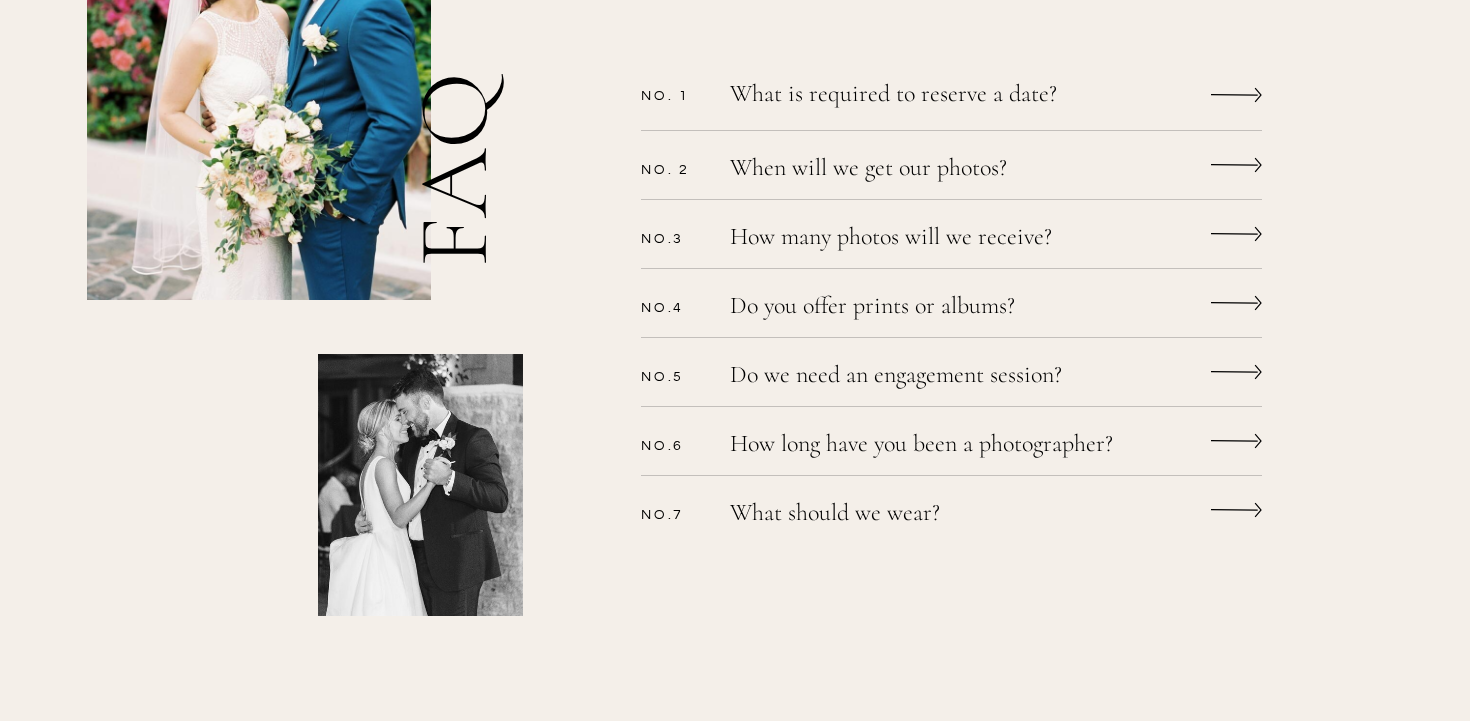 scroll, scrollTop: 674, scrollLeft: 0, axis: vertical 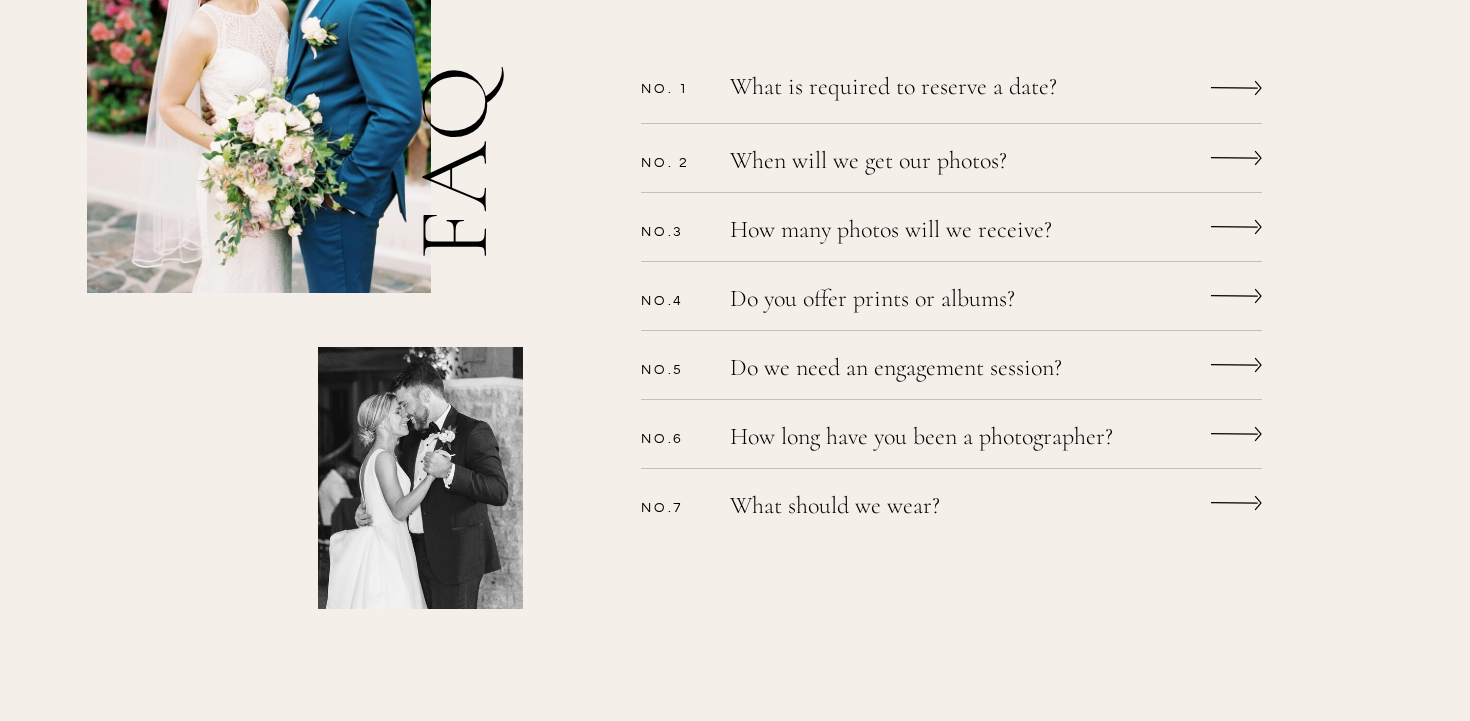 click on "How many photos will we receive?" at bounding box center (925, 232) 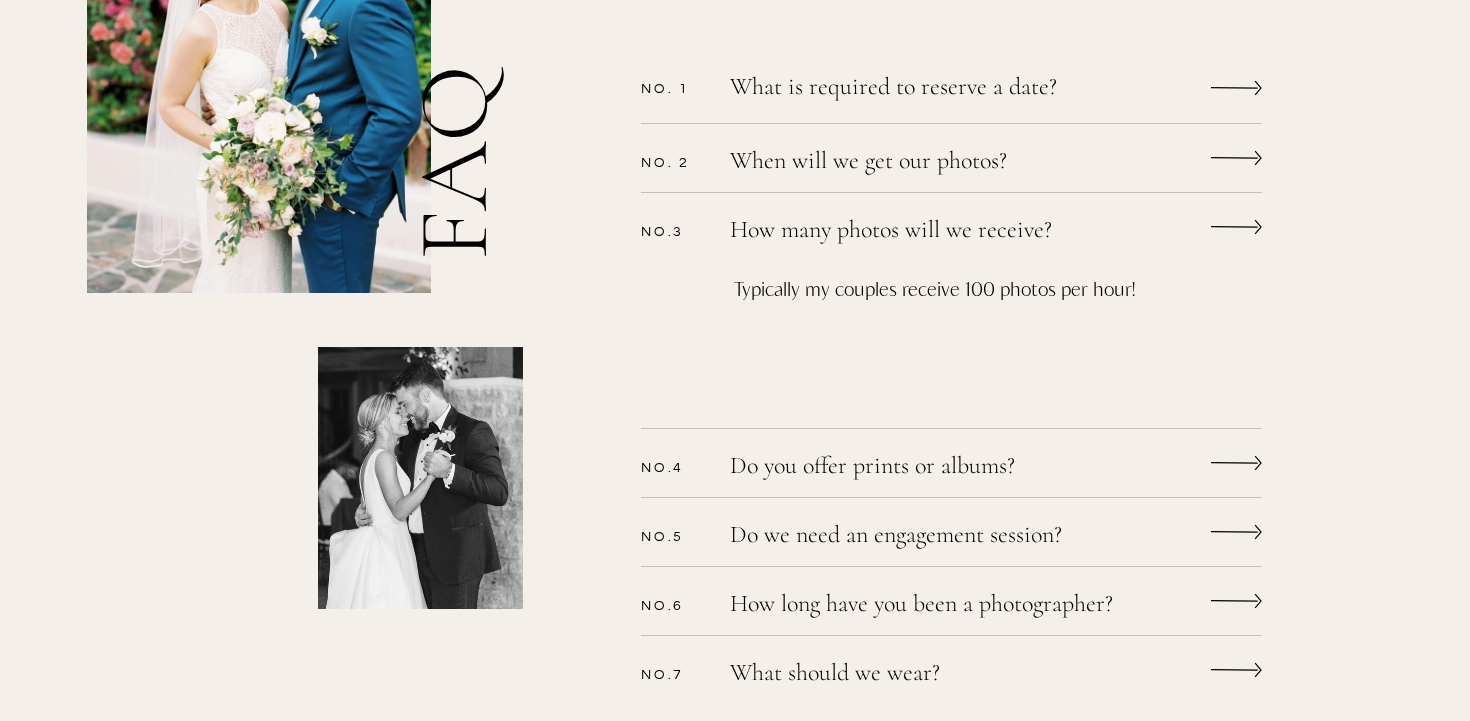 click on "How many photos will we receive?" at bounding box center (925, 232) 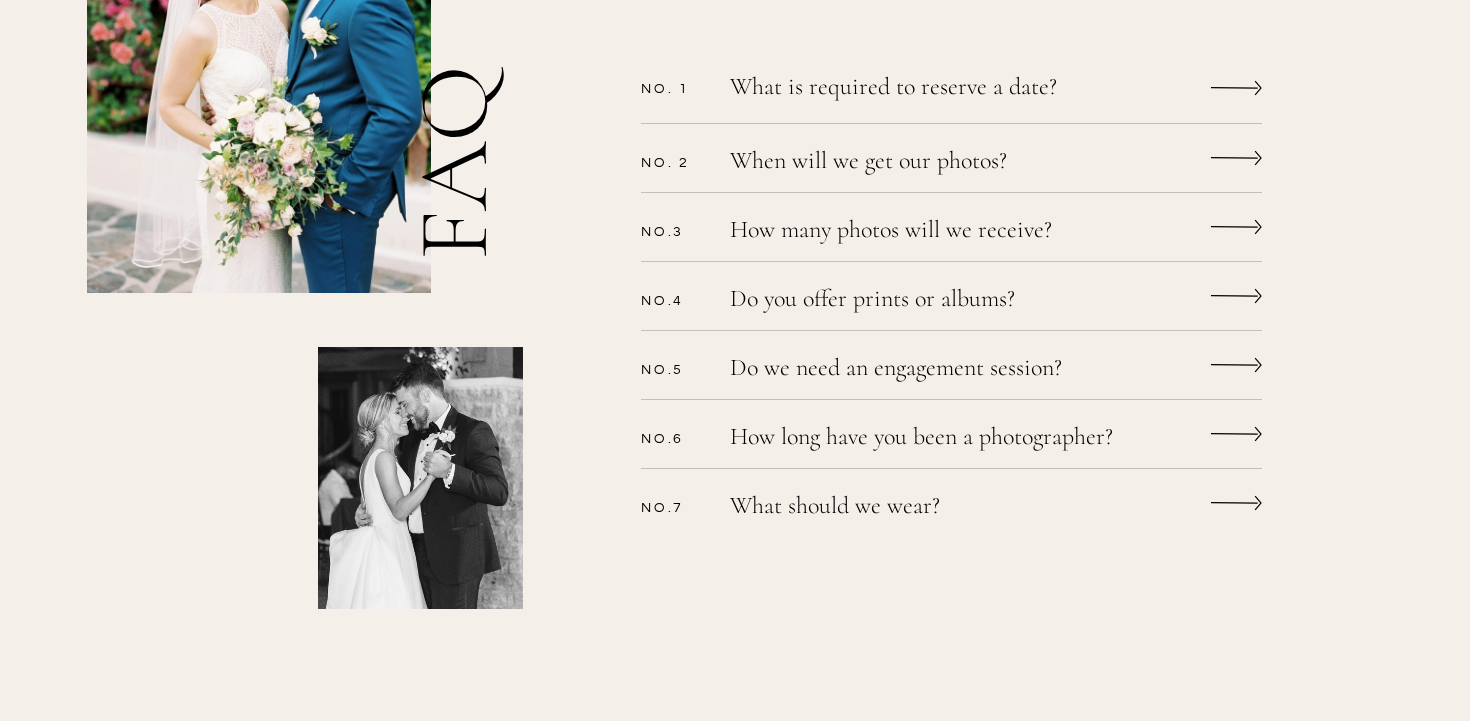 click on "How many photos will we receive?" at bounding box center (925, 232) 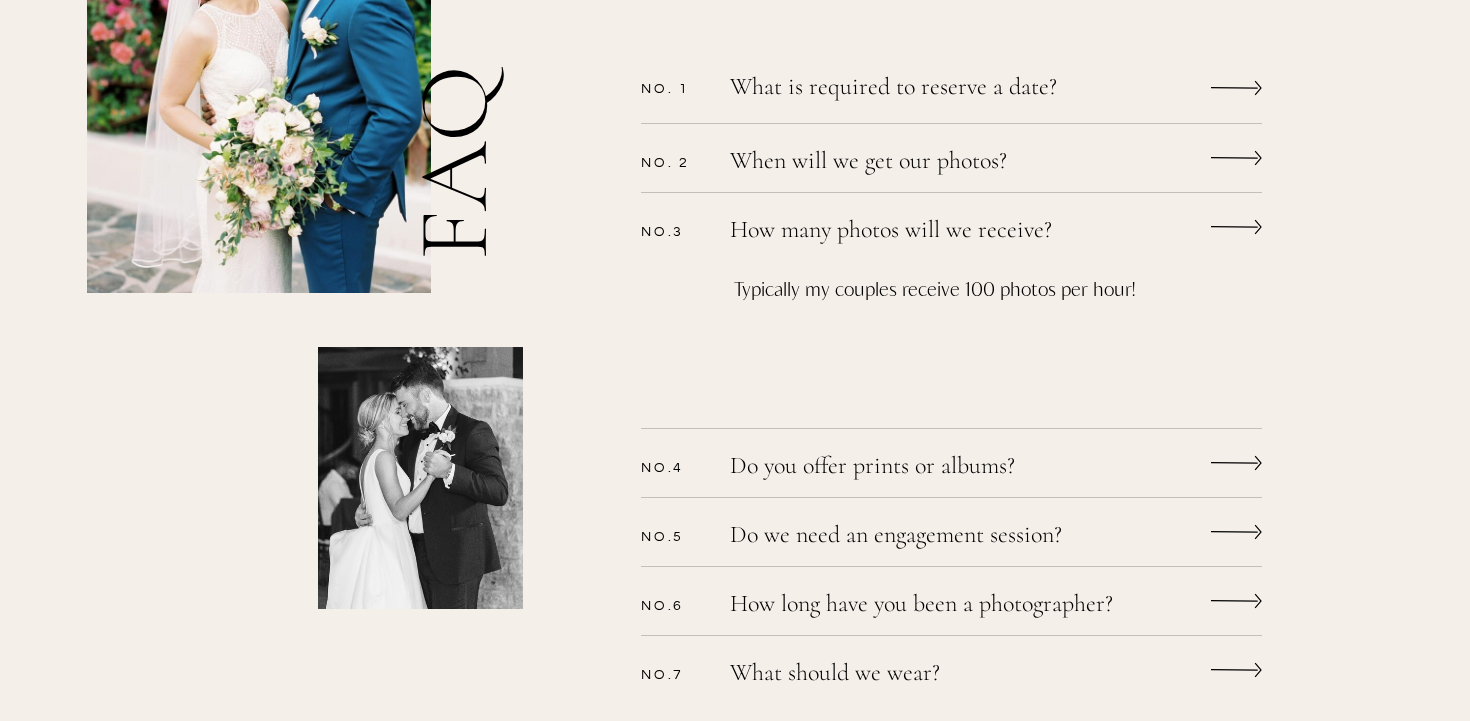 click on "How many photos will we receive?" at bounding box center [925, 232] 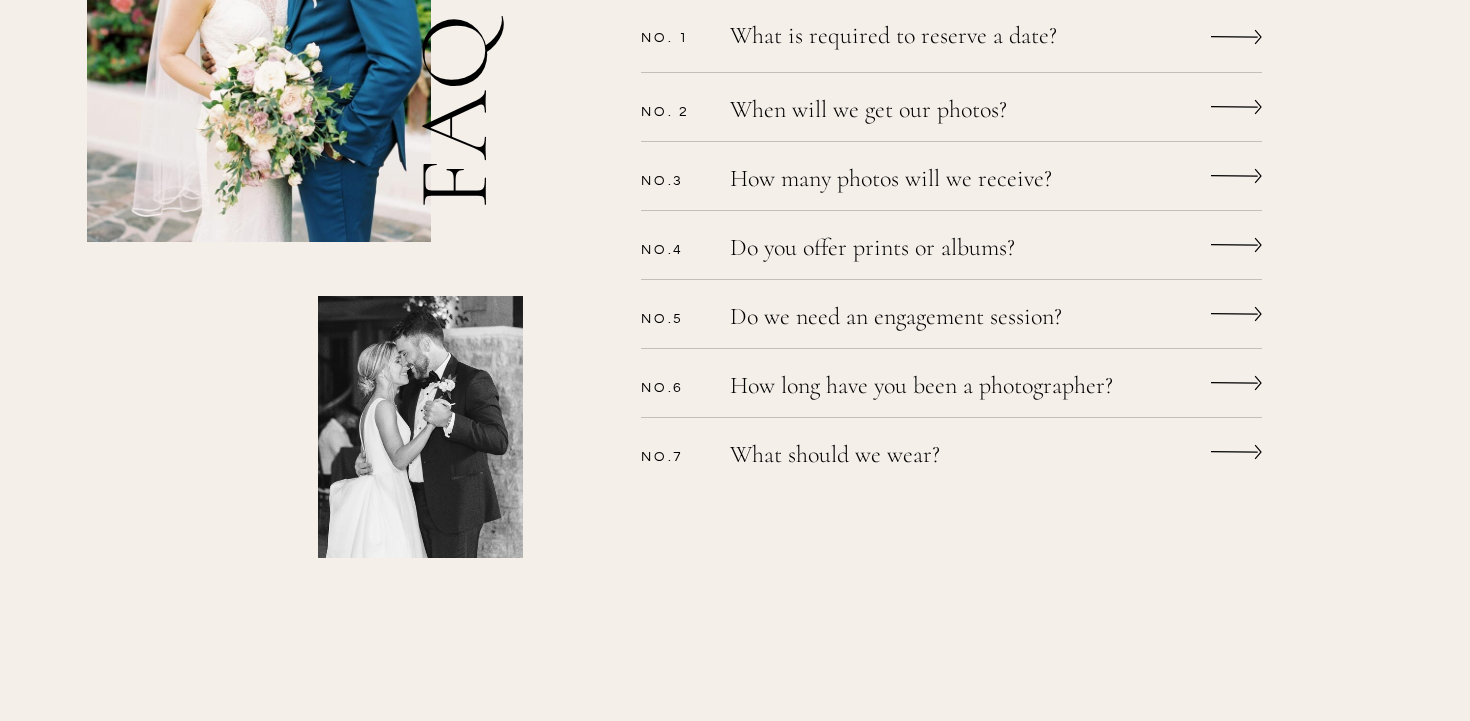 scroll, scrollTop: 736, scrollLeft: 0, axis: vertical 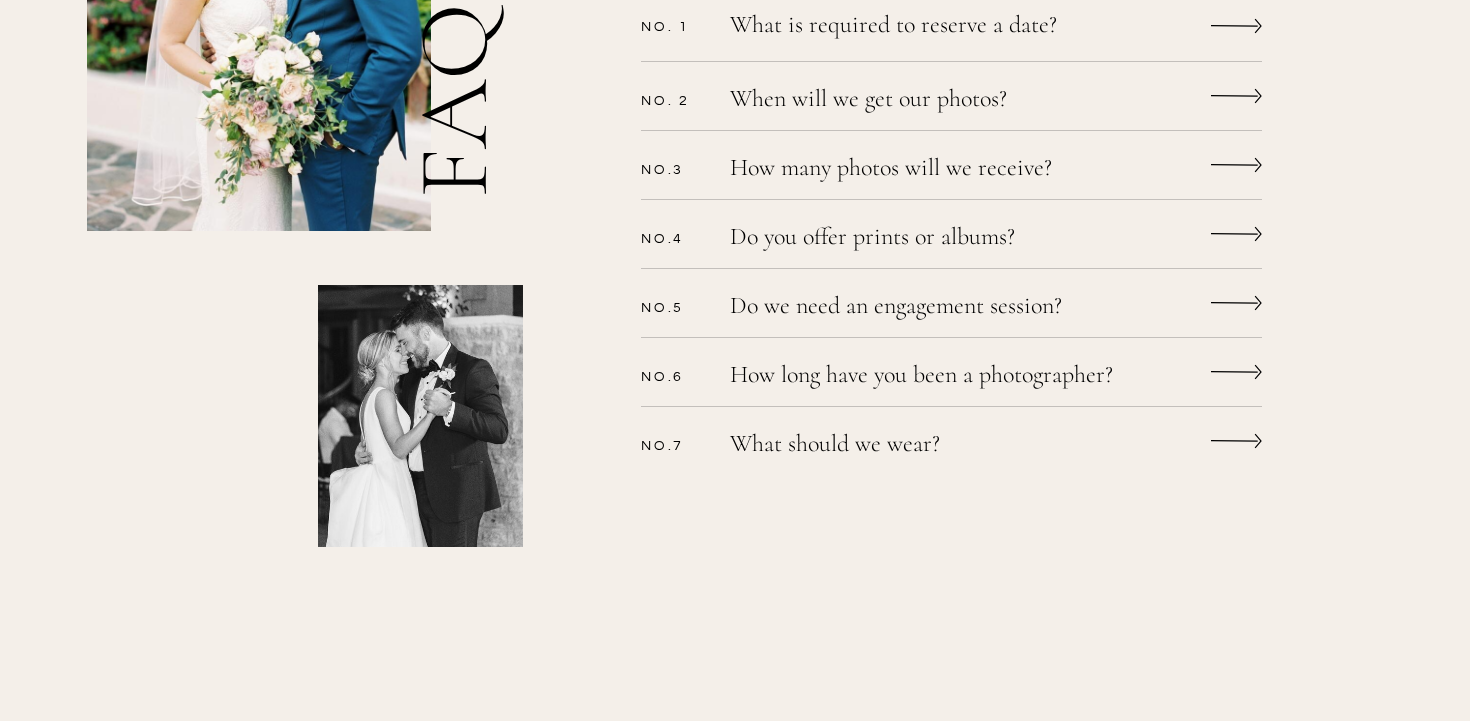 click on "Do you offer prints or albums?" at bounding box center (925, 239) 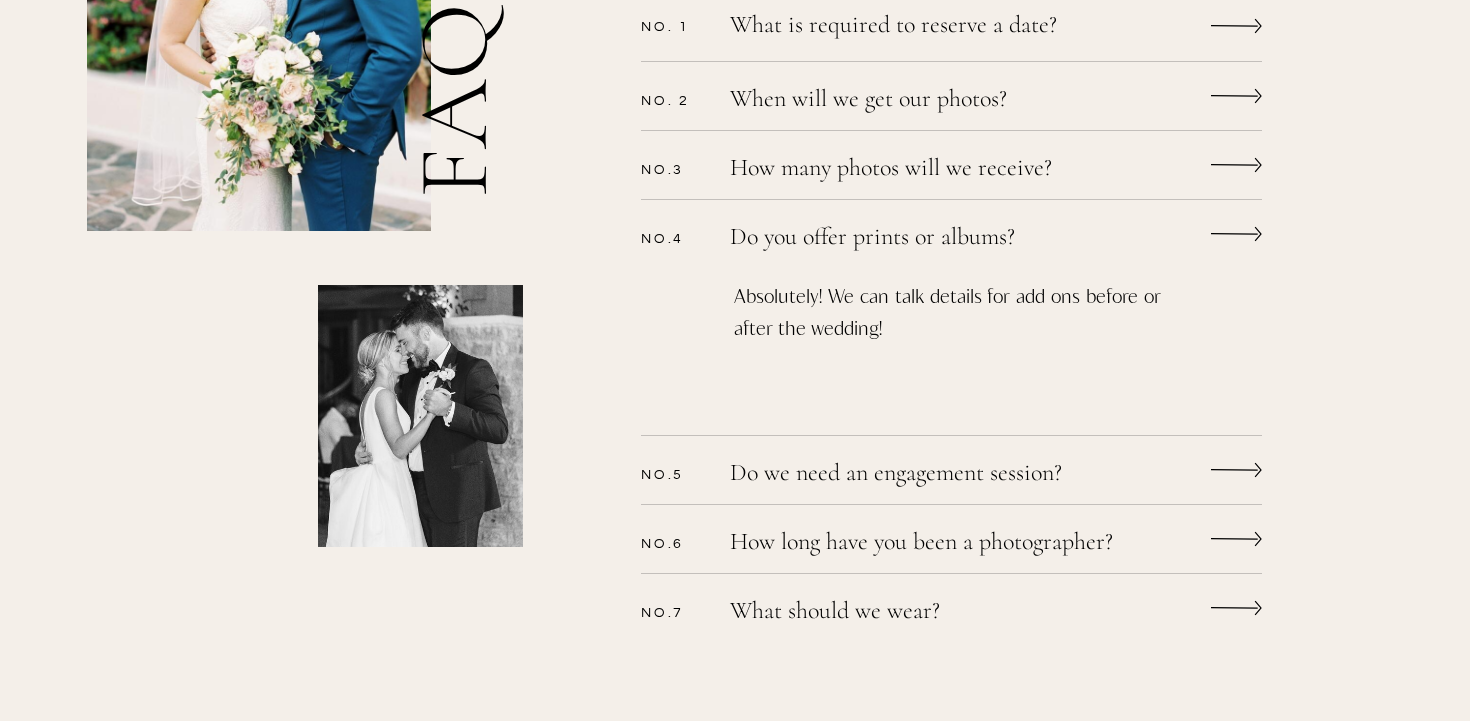 click on "Do you offer prints or albums?" at bounding box center [925, 239] 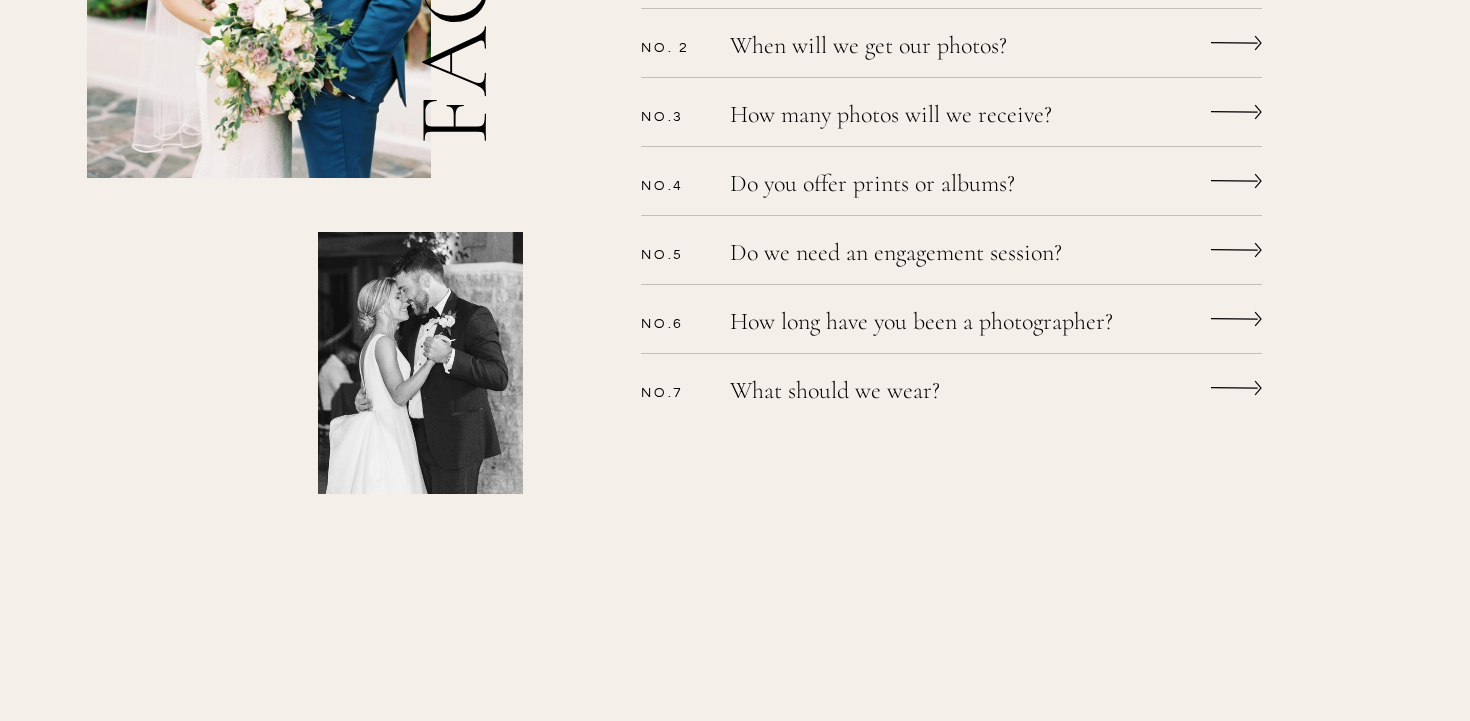 scroll, scrollTop: 796, scrollLeft: 0, axis: vertical 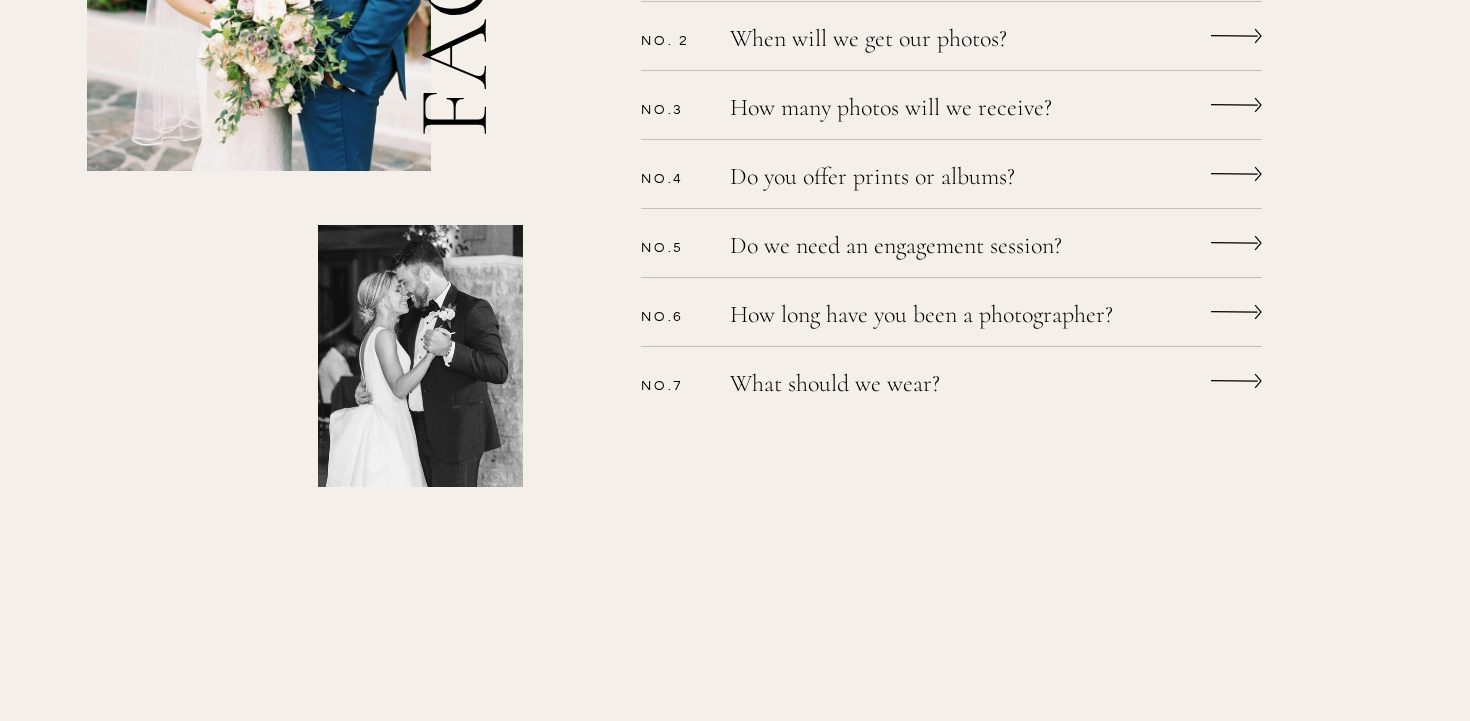 click on "Do we need an engagement session?" at bounding box center [925, 248] 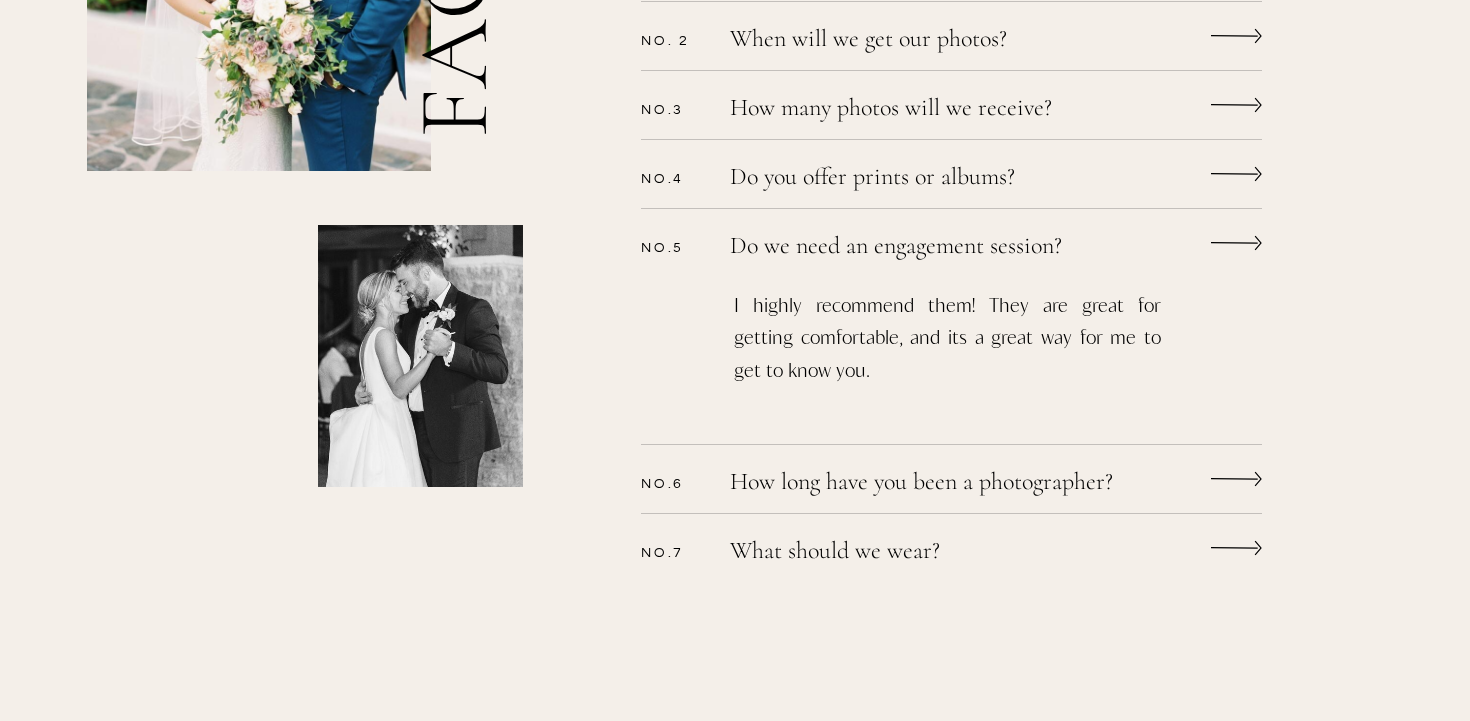 click on "Do we need an engagement session?" at bounding box center (925, 248) 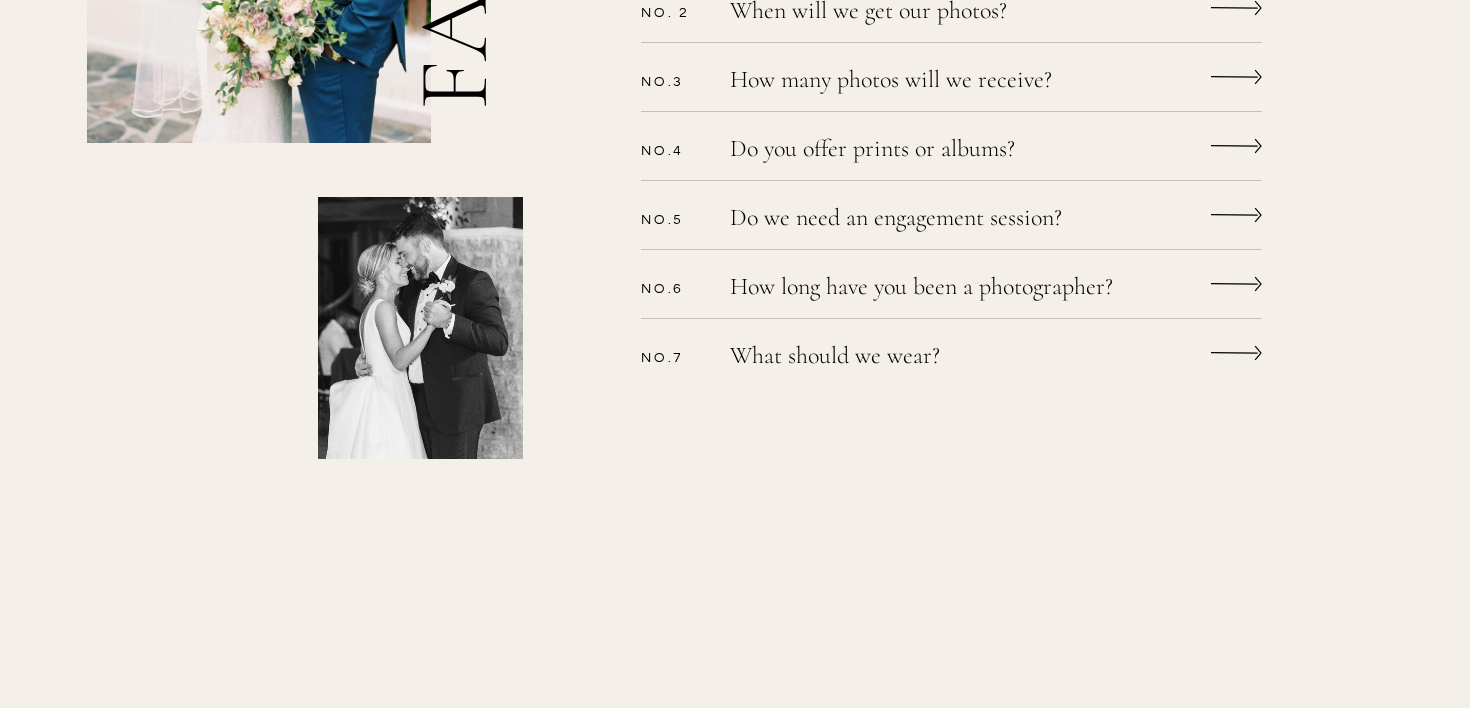 scroll, scrollTop: 832, scrollLeft: 0, axis: vertical 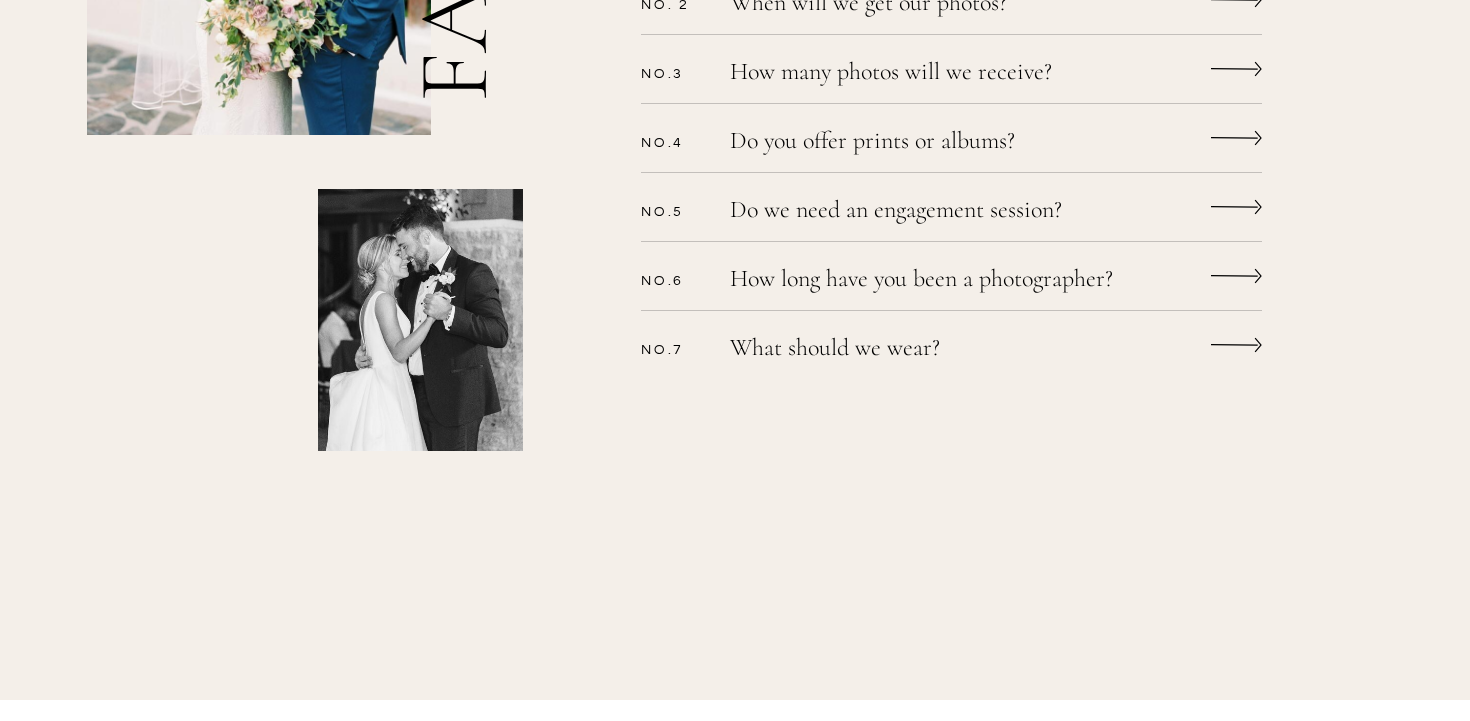 click on "CONTACT bLog FAQ videography wedding experience Alyssa nikole Lets chat WEDDING PHOTOGRAPHER IN  AUSTIN | SAN ANTONIO | CORPUS CHRISTI | WORLDWIDE photography &  FILMs your questions answered FREQUENTLY ASKED QUESTIONS — FAQ
What is required to reserve a date? What is required to reserve a date?
No. 1 A deposit, and signed contract When will we get our photos?
When will we get our photos?
No. 2 You'll receive a next day sneak peek and the full gallery will be delivered within 6 weeks!  How many photos will we receive?
How many photos will we receive?
No.3 Typically my couples receive 100 photos per hour!  Do you offer prints or albums?
Do you offer prints or albums?
No.4 Absolutely! We can talk details for add ons before or after the wedding!  Do we need an engagement session?
No.5" at bounding box center [735, 333] 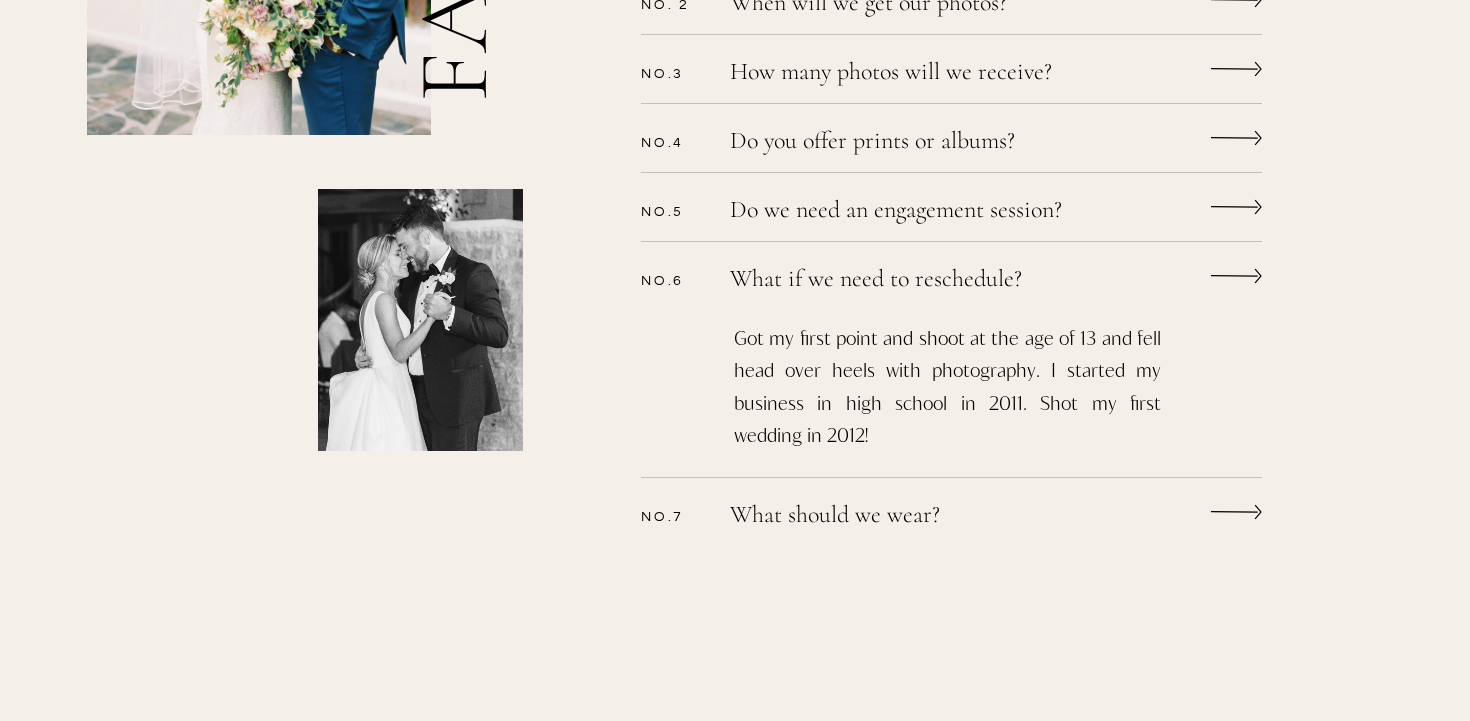 click on "What if we need to reschedule?" at bounding box center [925, 281] 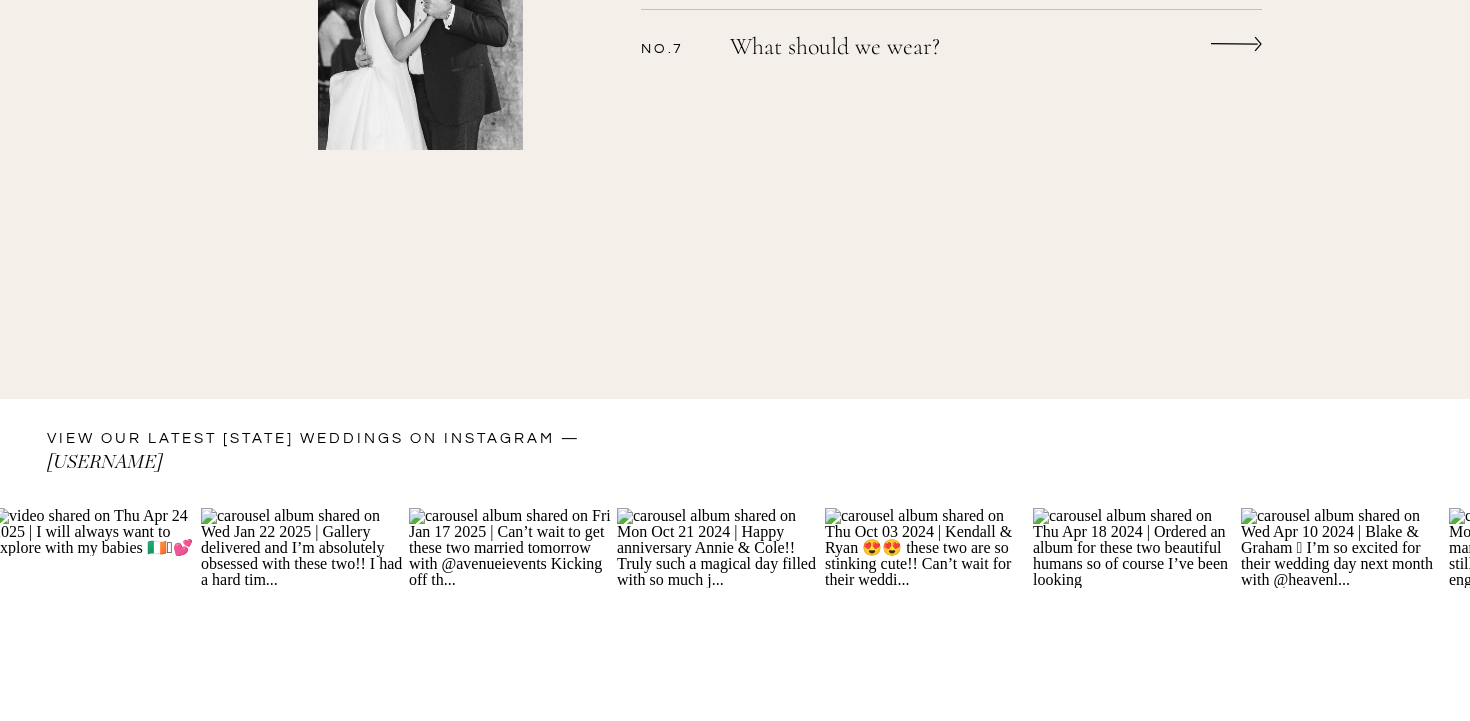 scroll, scrollTop: 0, scrollLeft: 0, axis: both 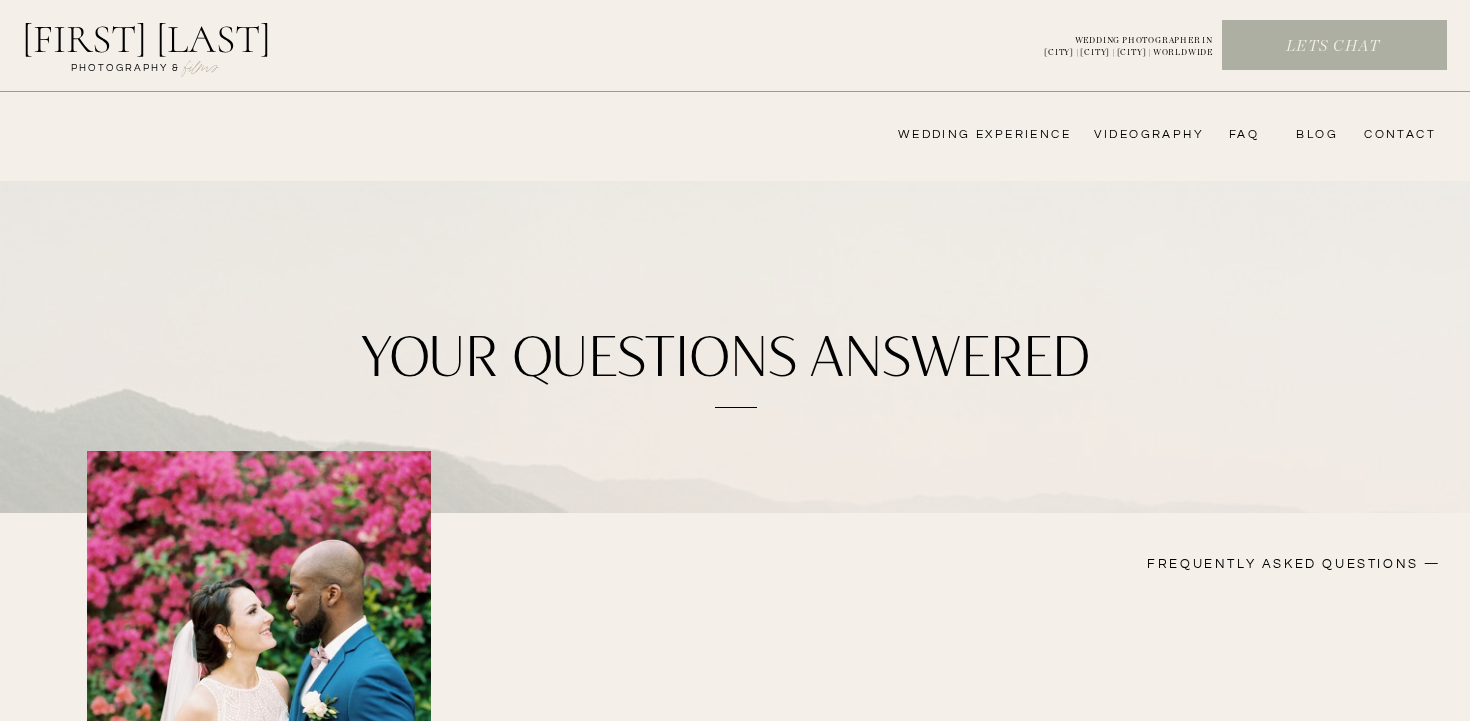 click on "wedding experience" at bounding box center (970, 135) 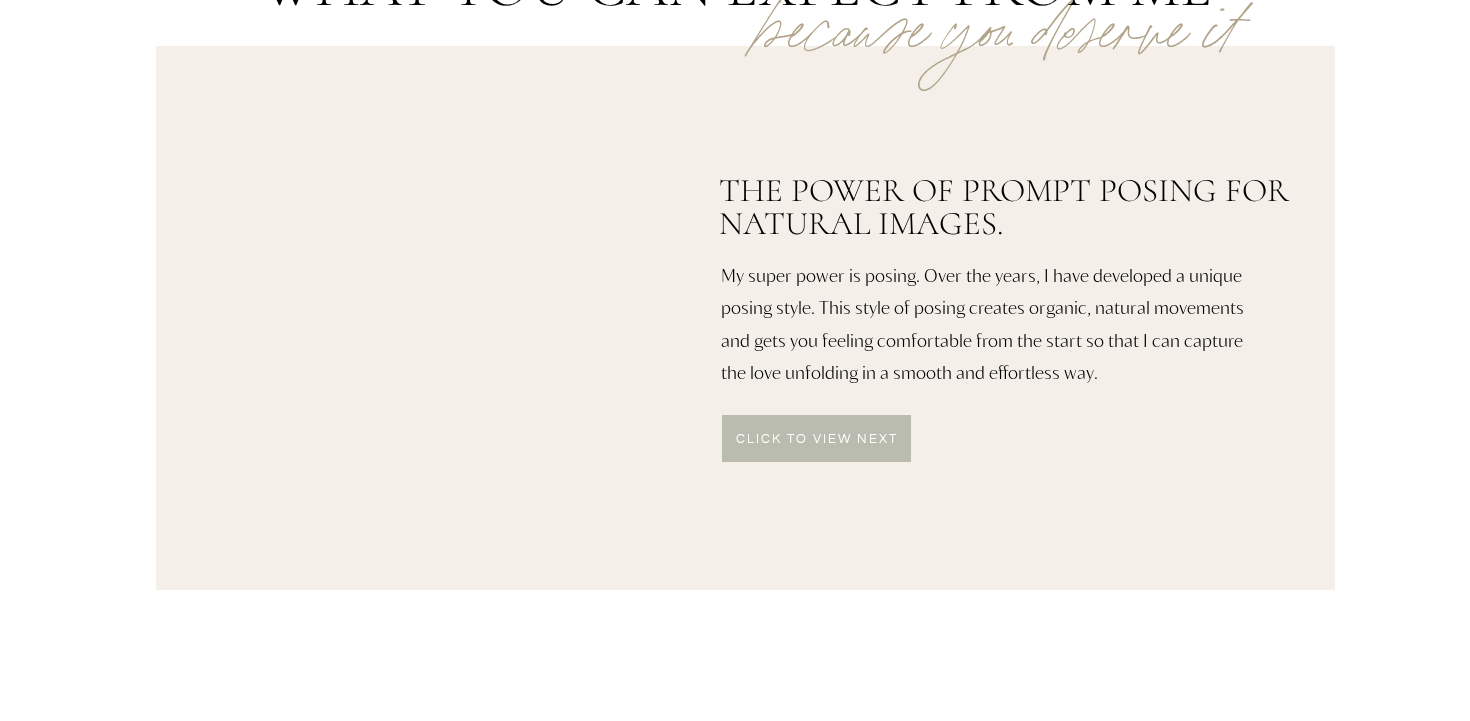 scroll, scrollTop: 1032, scrollLeft: 0, axis: vertical 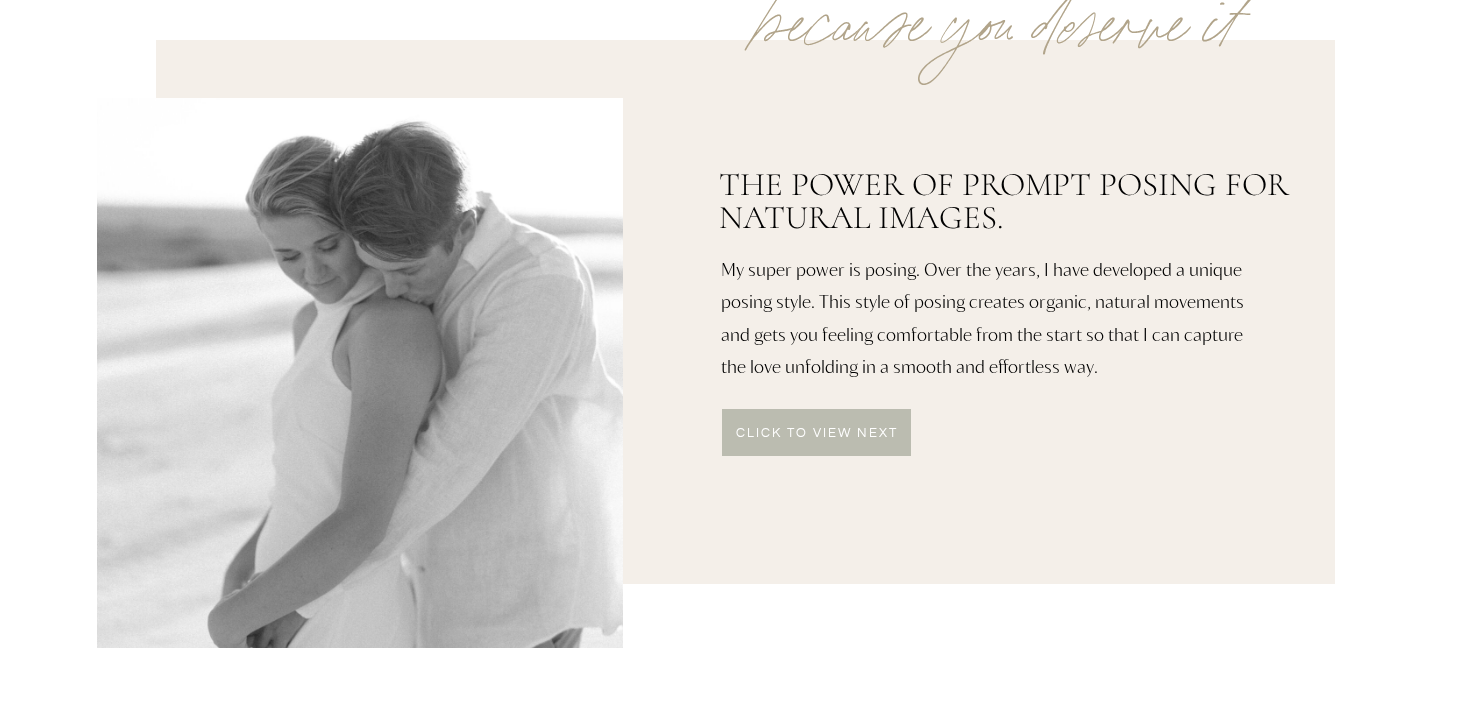 click on "My super power is posing. Over the years, I have developed a unique posing style. This style of posing creates organic, natural movements and gets you feeling comfortable from the start so that I can capture the love unfolding in a smooth and effortless way." at bounding box center [983, 318] 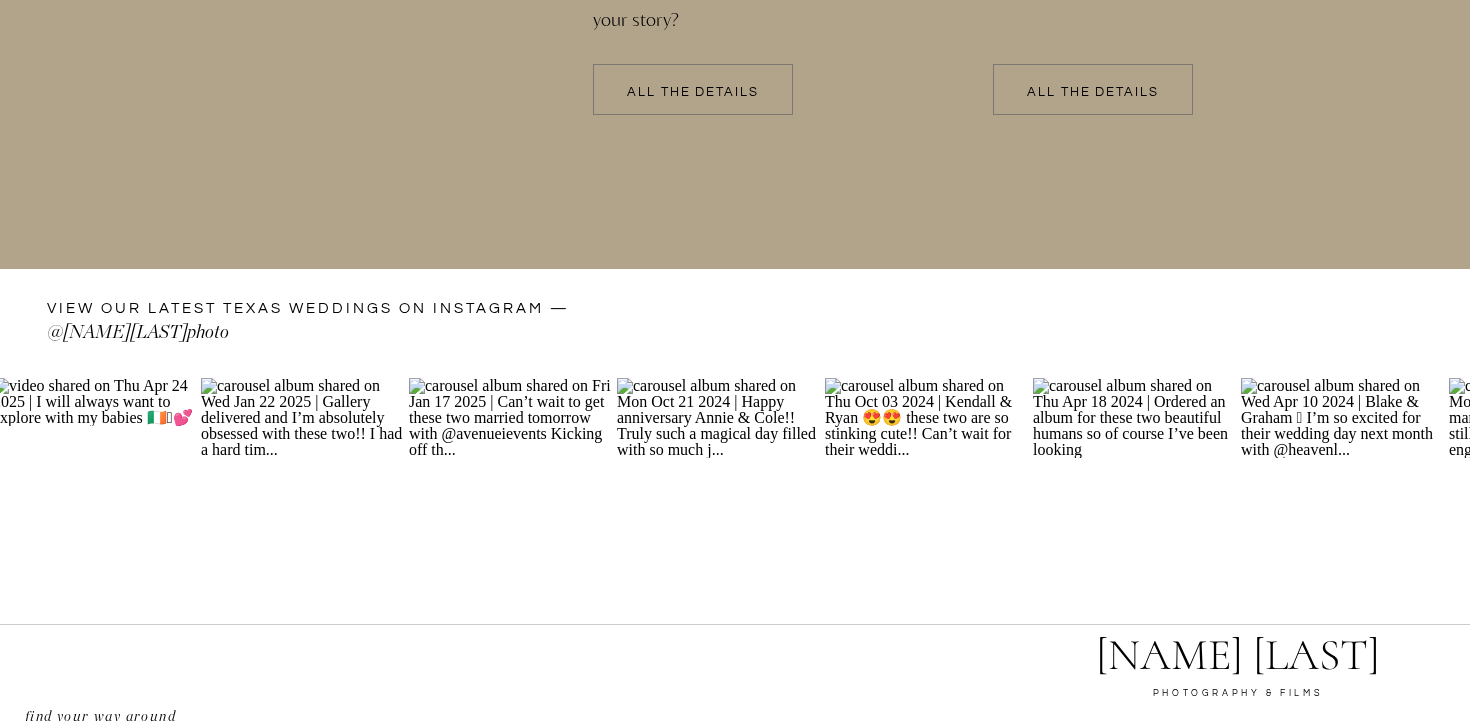 scroll, scrollTop: 4692, scrollLeft: 0, axis: vertical 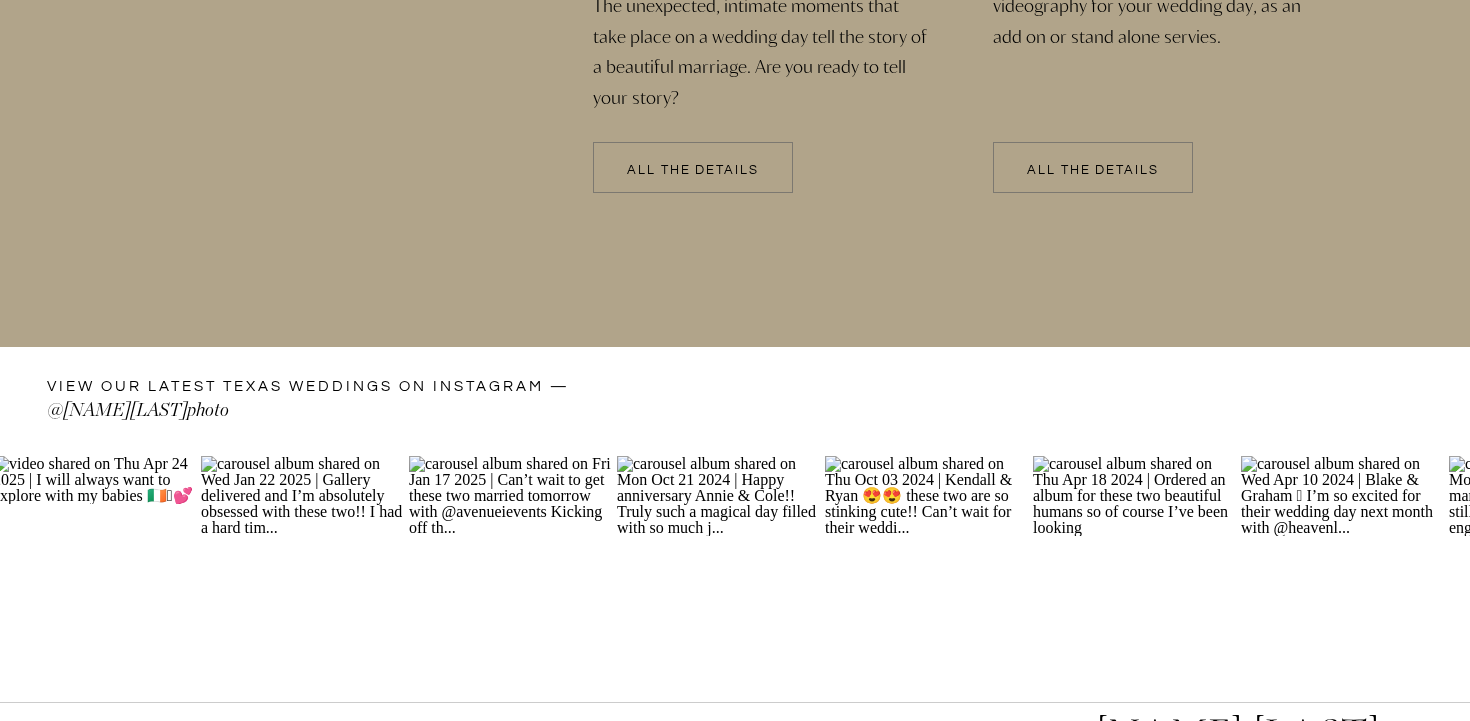 click on "All the details" at bounding box center (693, 171) 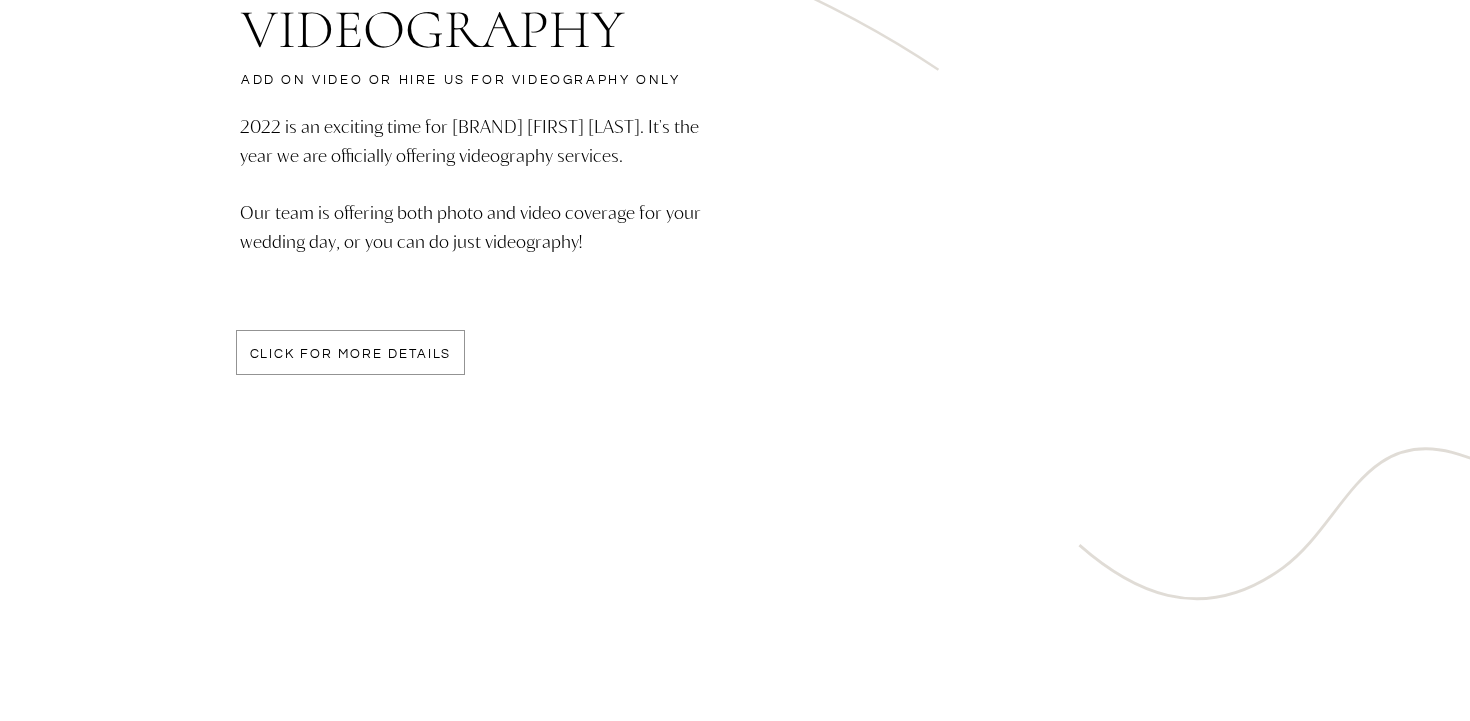 scroll, scrollTop: 5594, scrollLeft: 0, axis: vertical 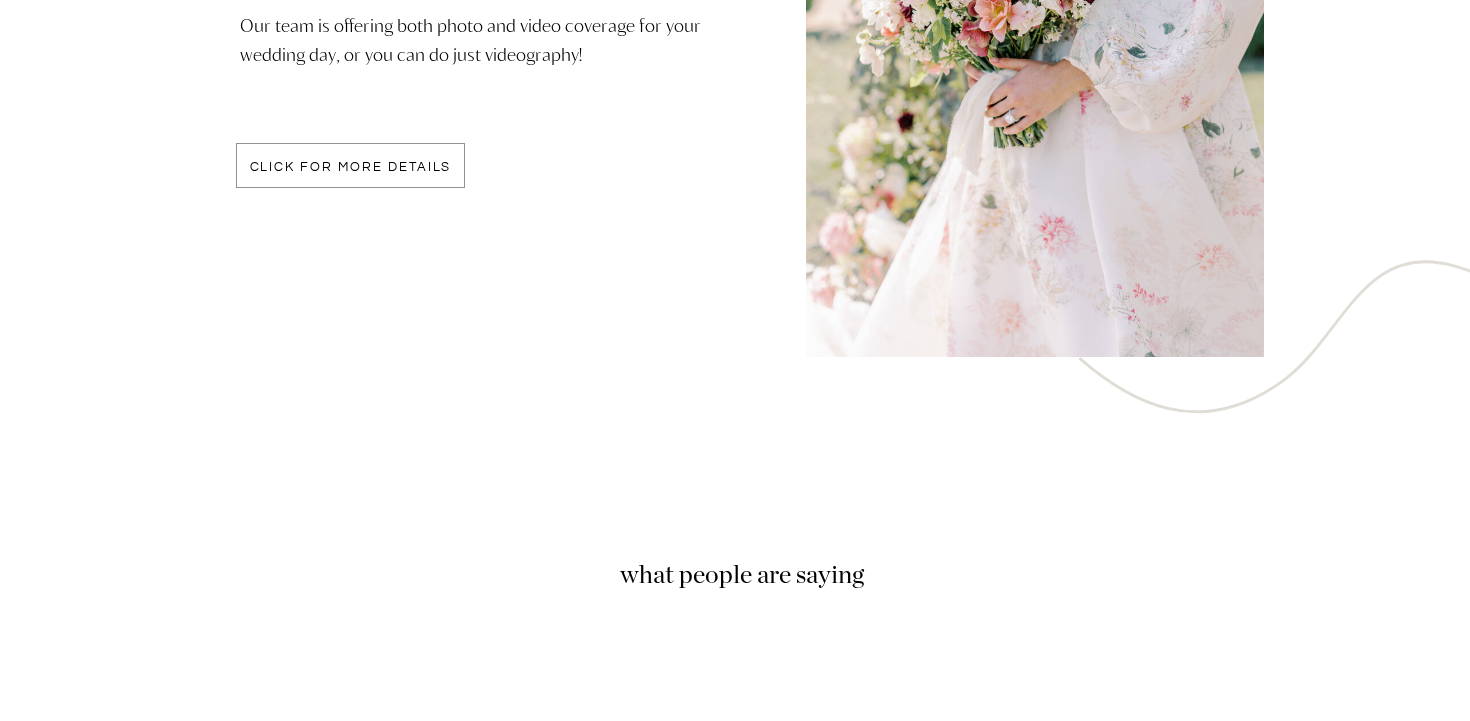 click on "click for more details" at bounding box center (350, 169) 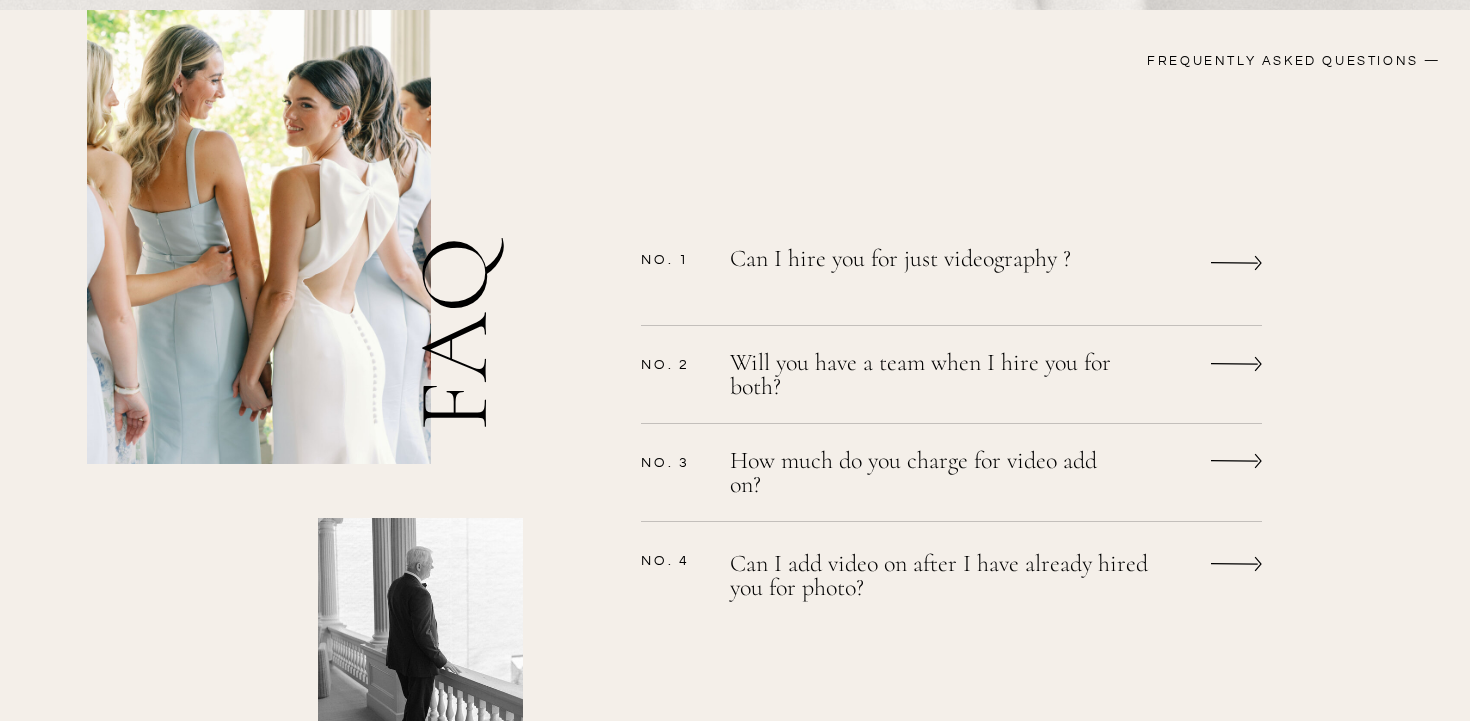 scroll, scrollTop: 1578, scrollLeft: 0, axis: vertical 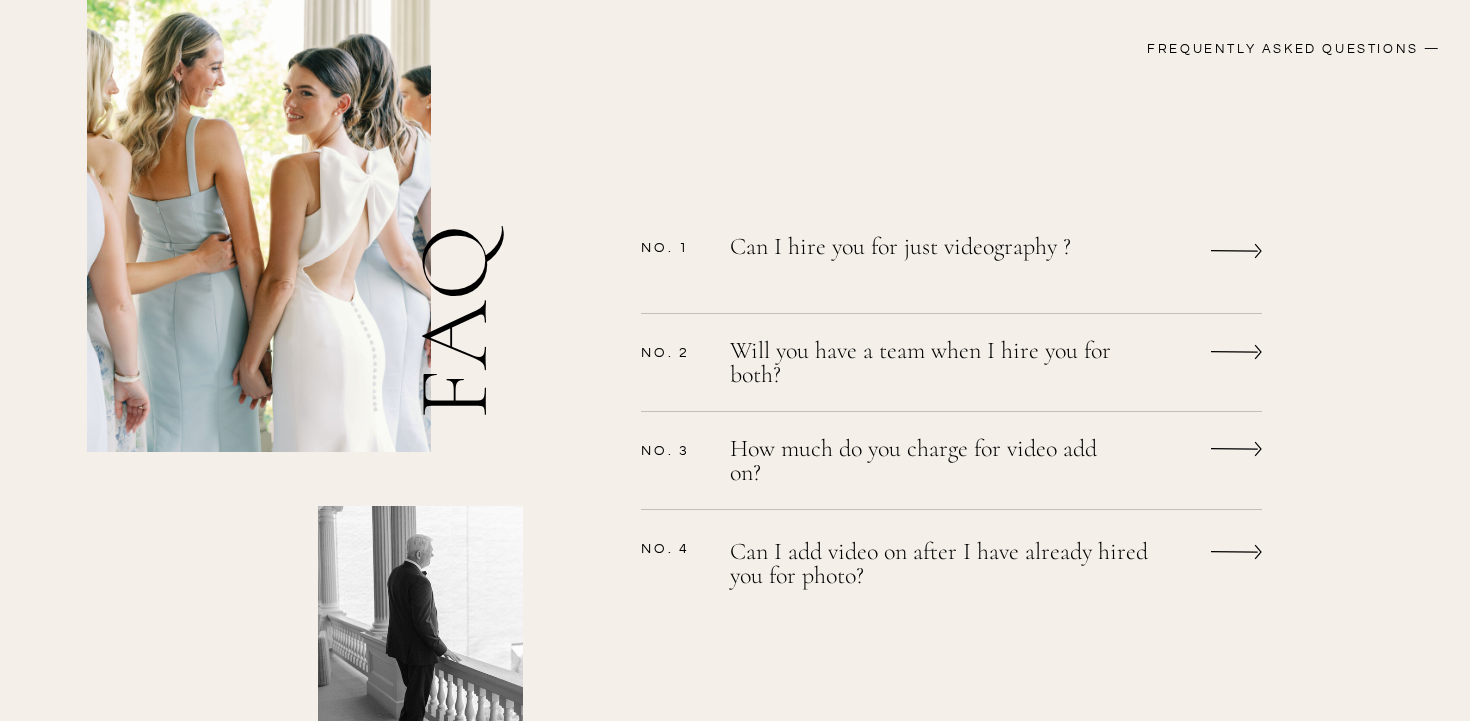 click on "Can I hire you for just videography ?" at bounding box center [925, 260] 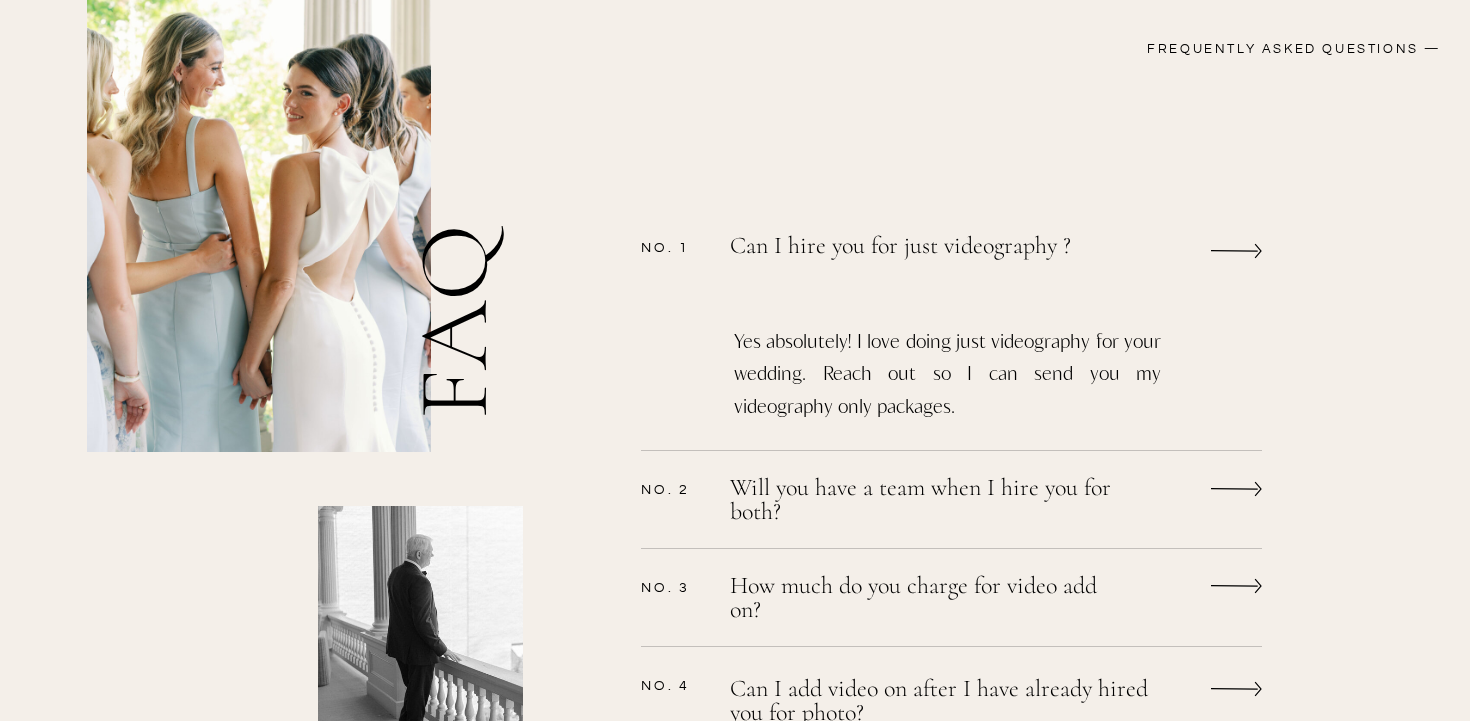 click on "Can I hire you for just videography ?" at bounding box center (927, 256) 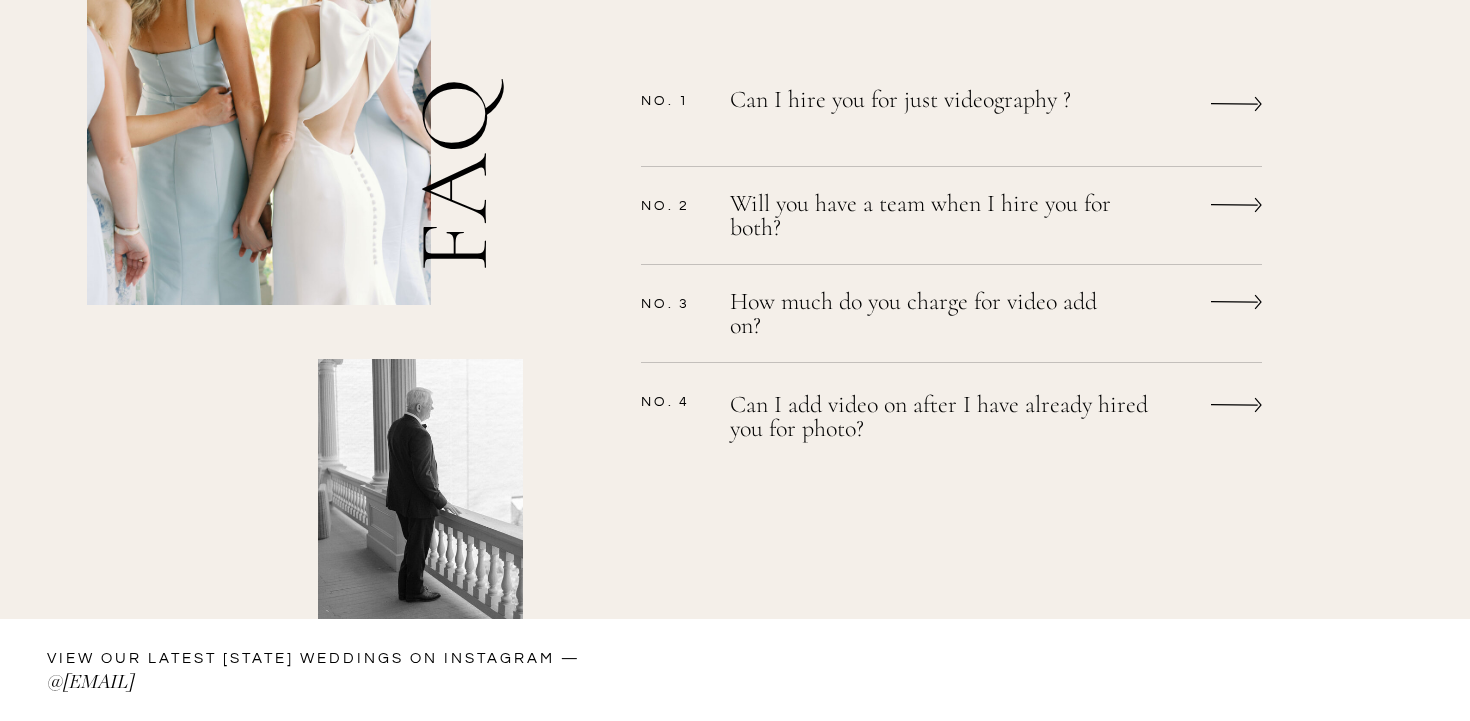 scroll, scrollTop: 1726, scrollLeft: 0, axis: vertical 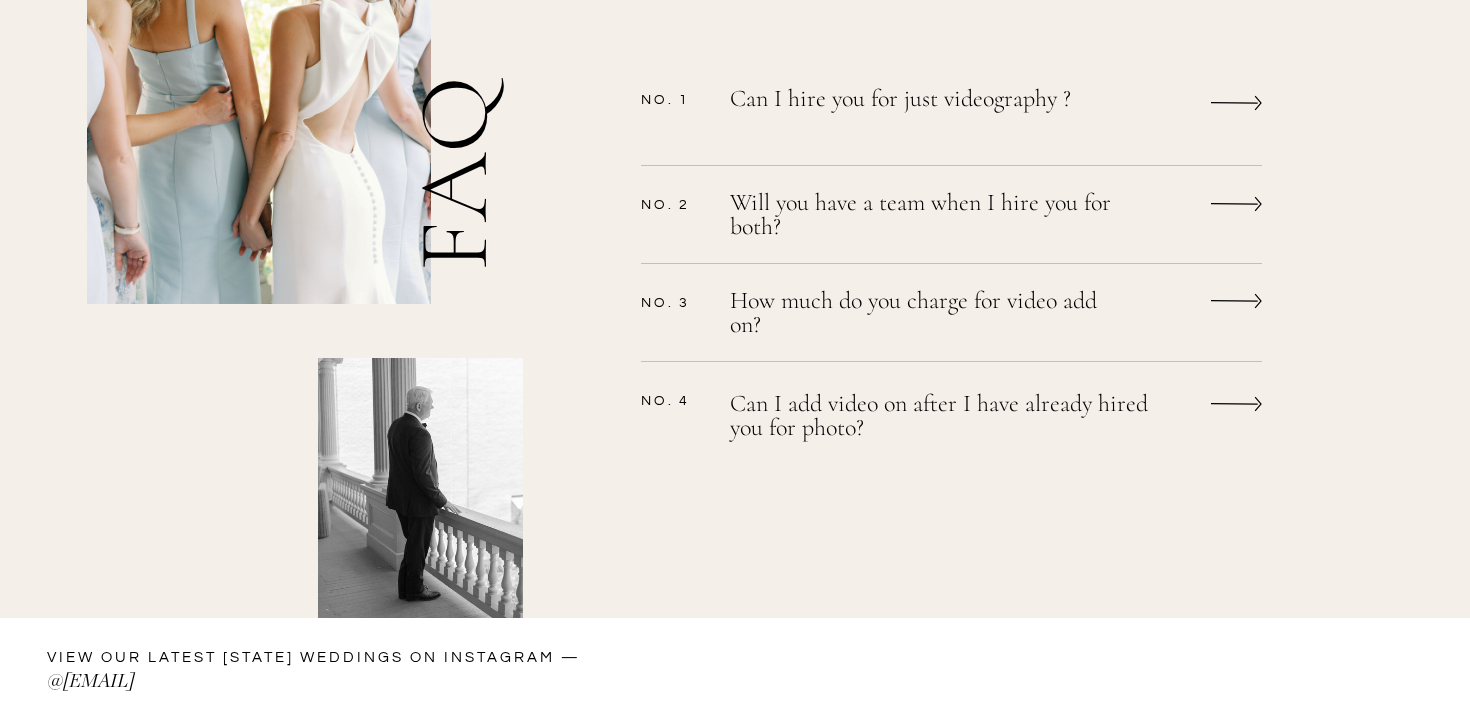 click on "Will you have a team when I hire you for both?" at bounding box center (925, 217) 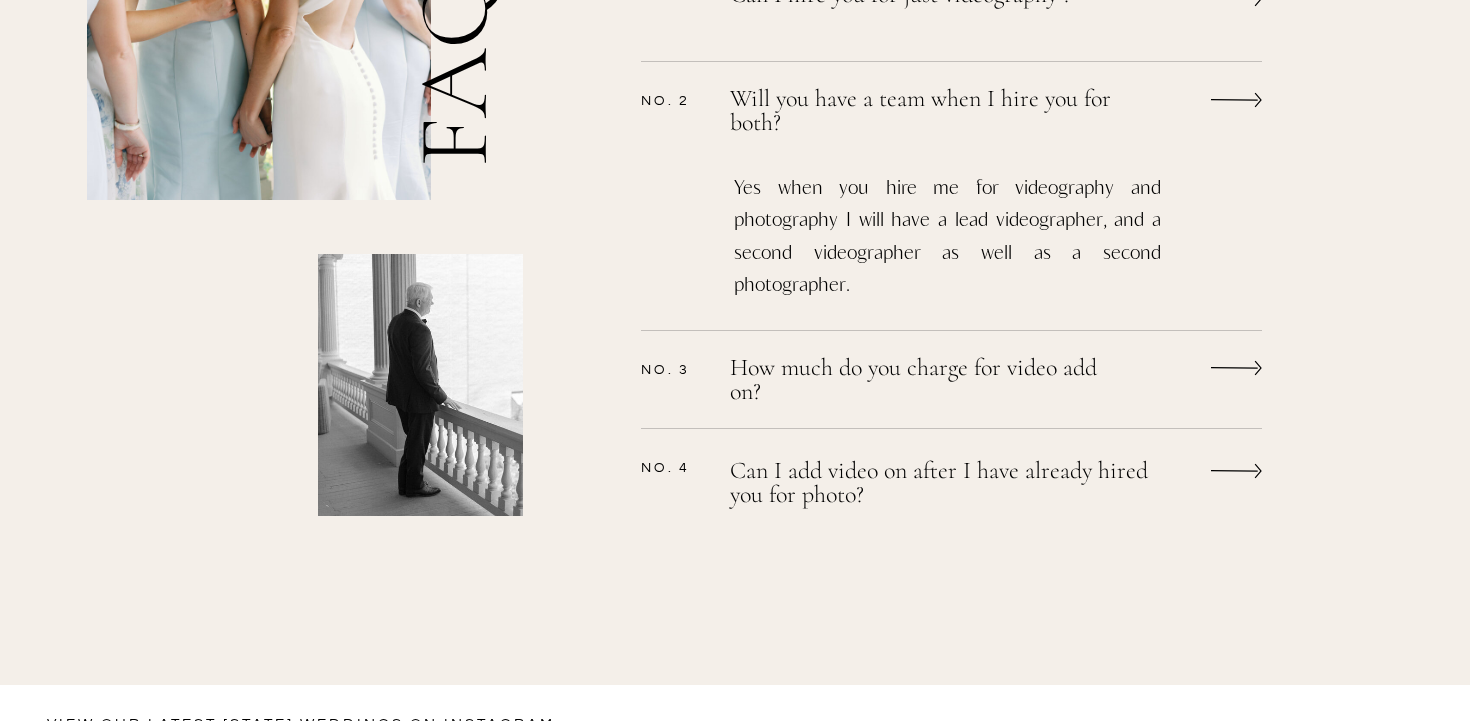 scroll, scrollTop: 1832, scrollLeft: 0, axis: vertical 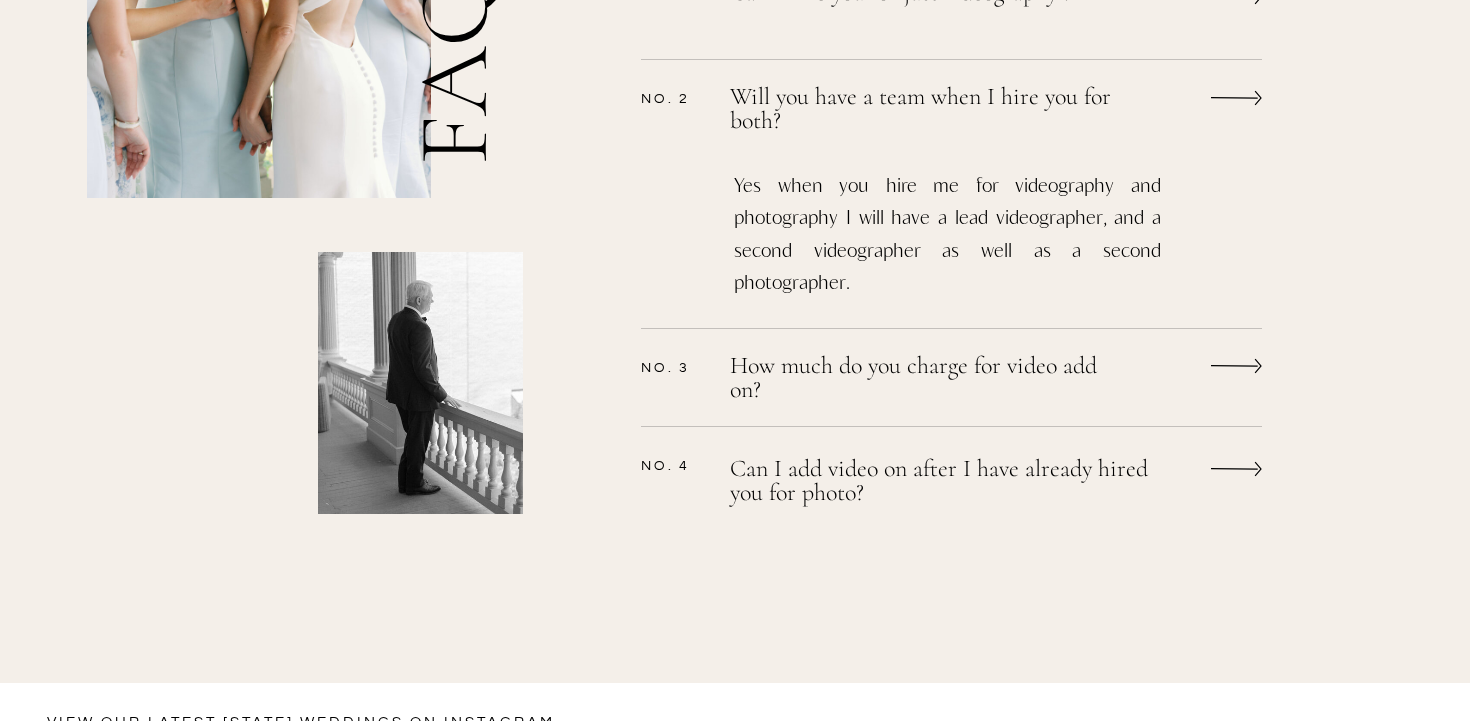 click on "Will you have a team when I hire you for both?" at bounding box center (925, 109) 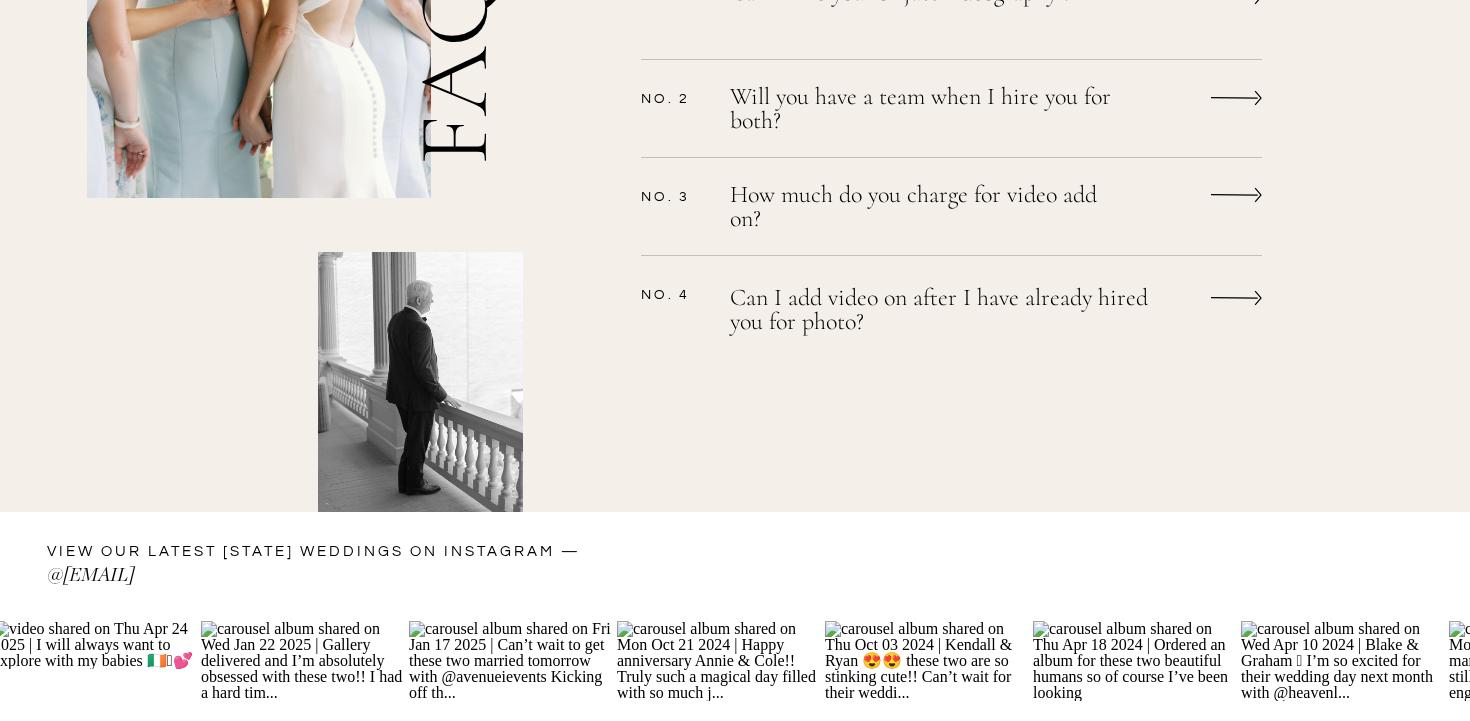 click on "How much do you charge for video add on?" at bounding box center [925, 209] 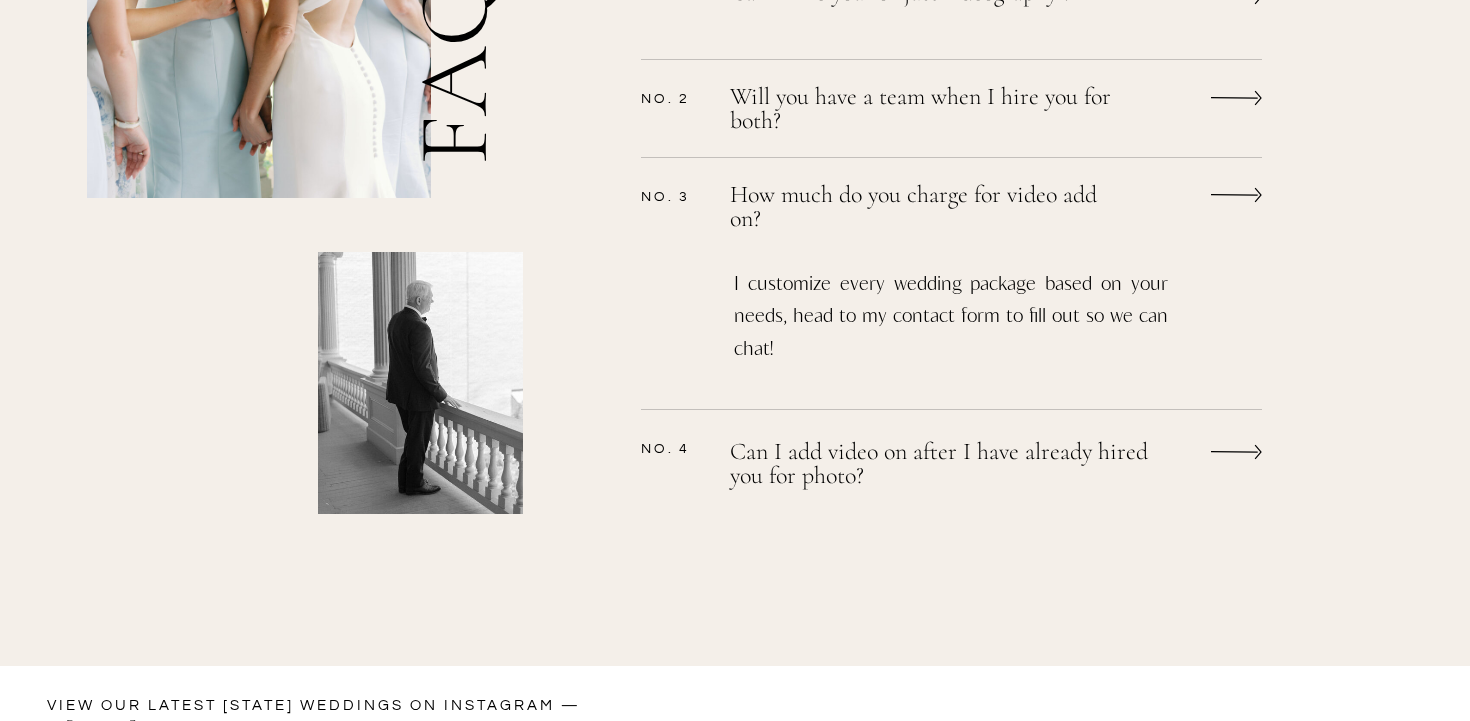 click on "How much do you charge for video add on?" at bounding box center (925, 207) 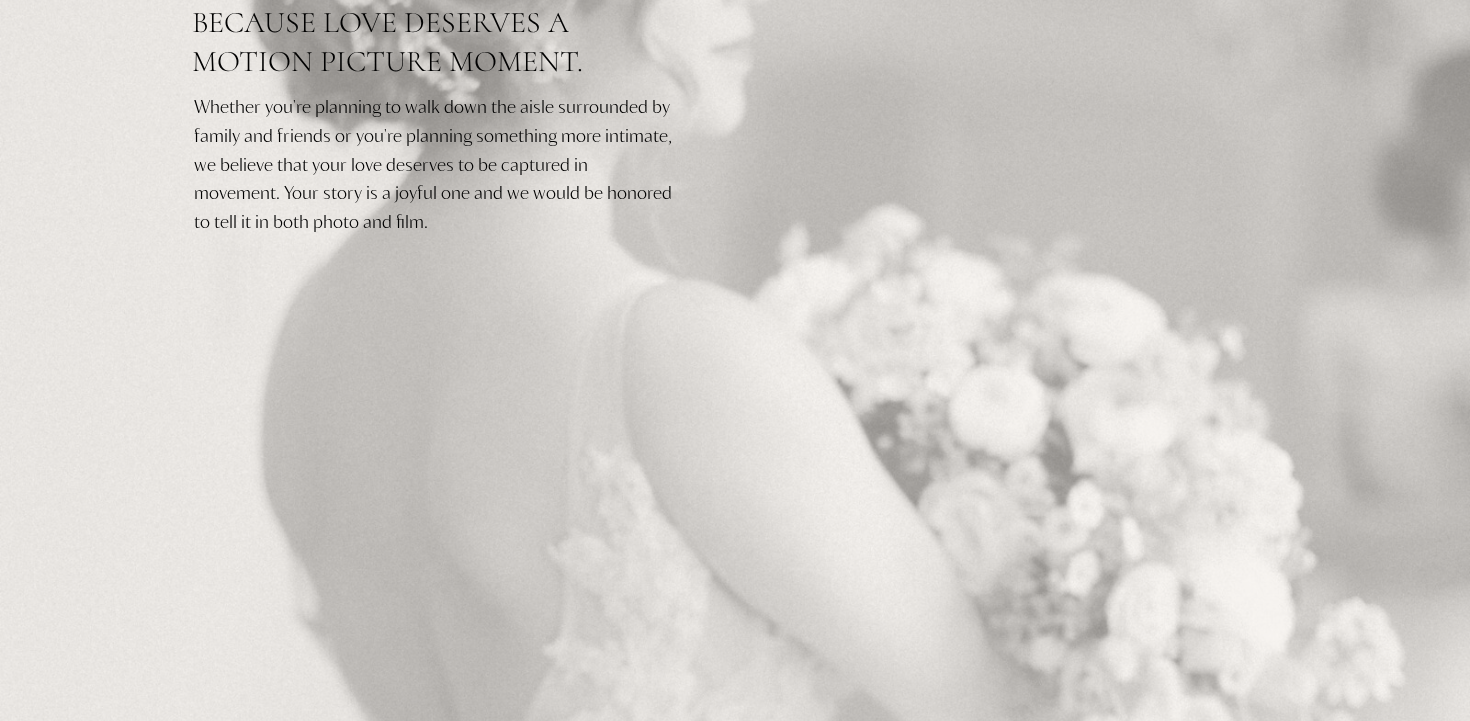 scroll, scrollTop: 0, scrollLeft: 0, axis: both 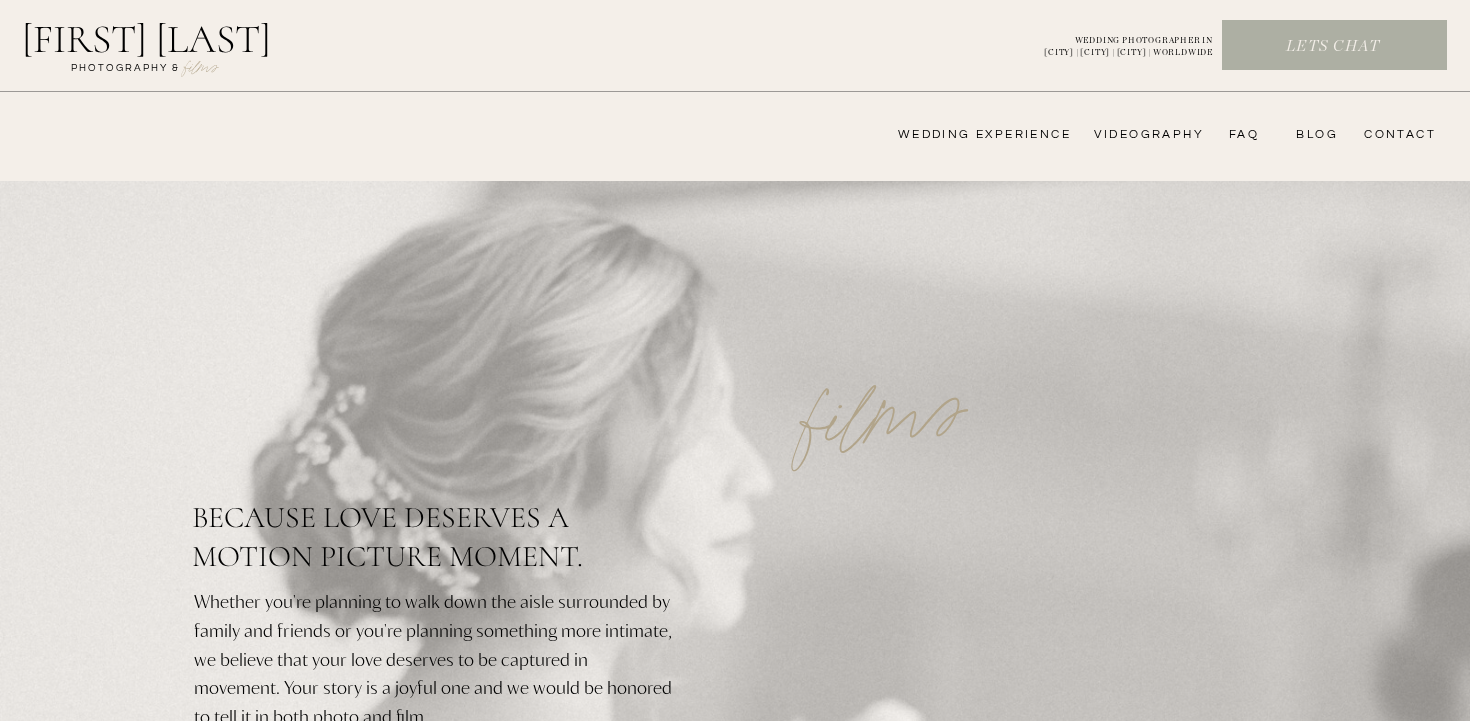 click on "Lets chat" at bounding box center (1333, 47) 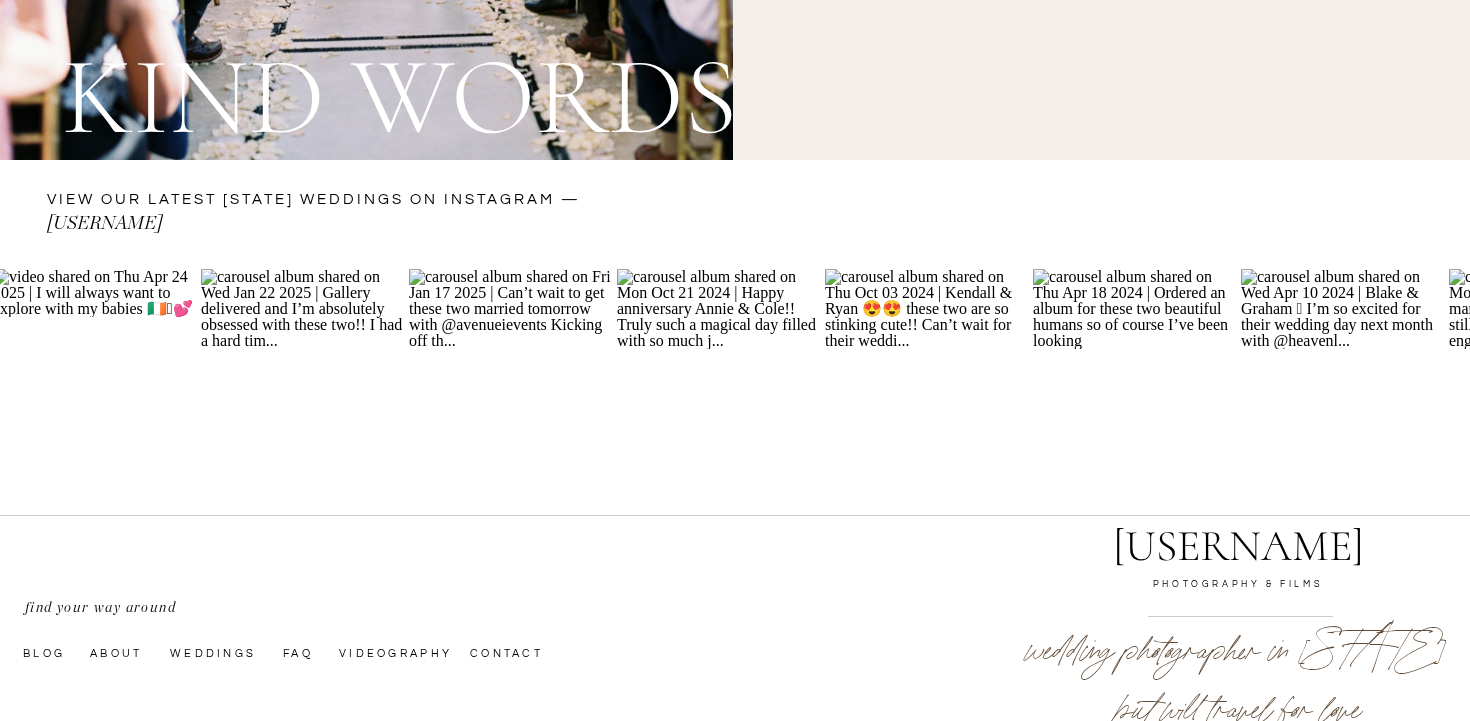 scroll, scrollTop: 2762, scrollLeft: 0, axis: vertical 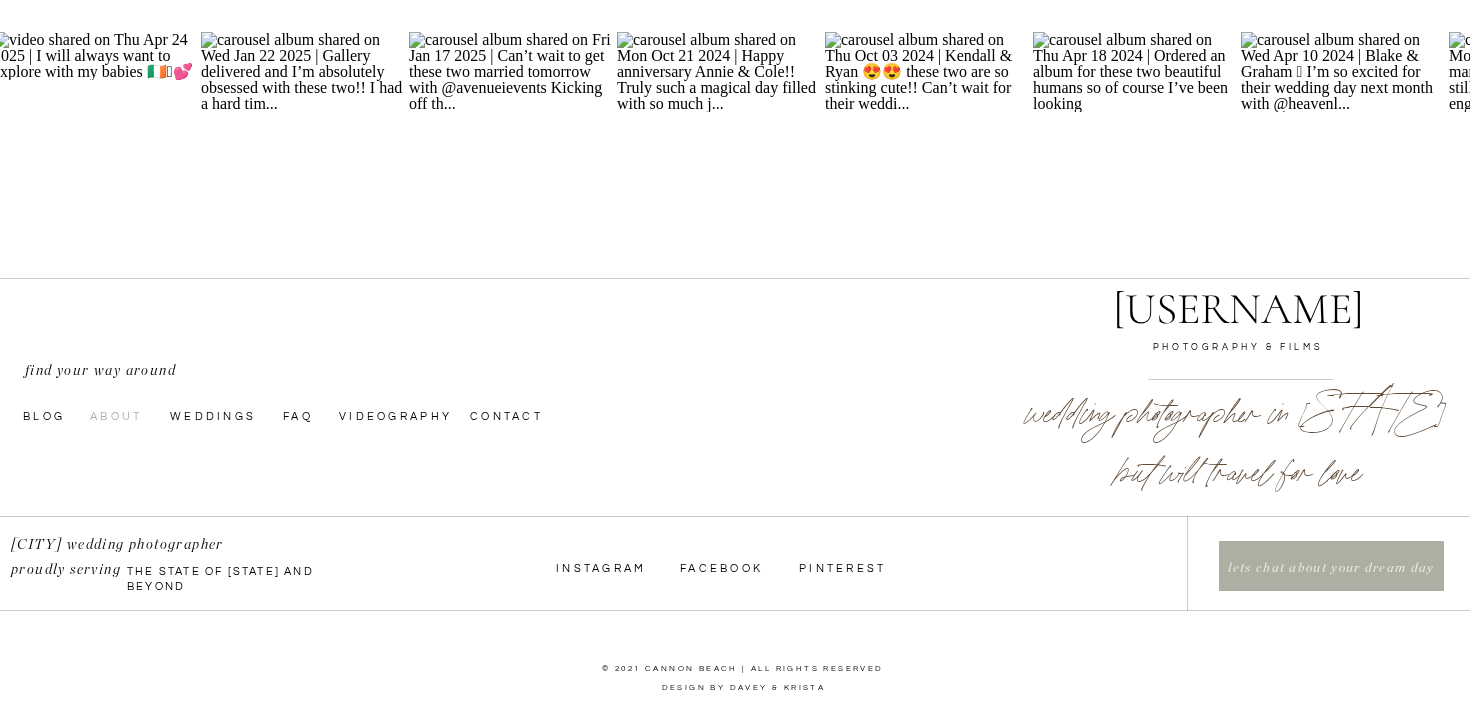 click on "About" at bounding box center [124, 415] 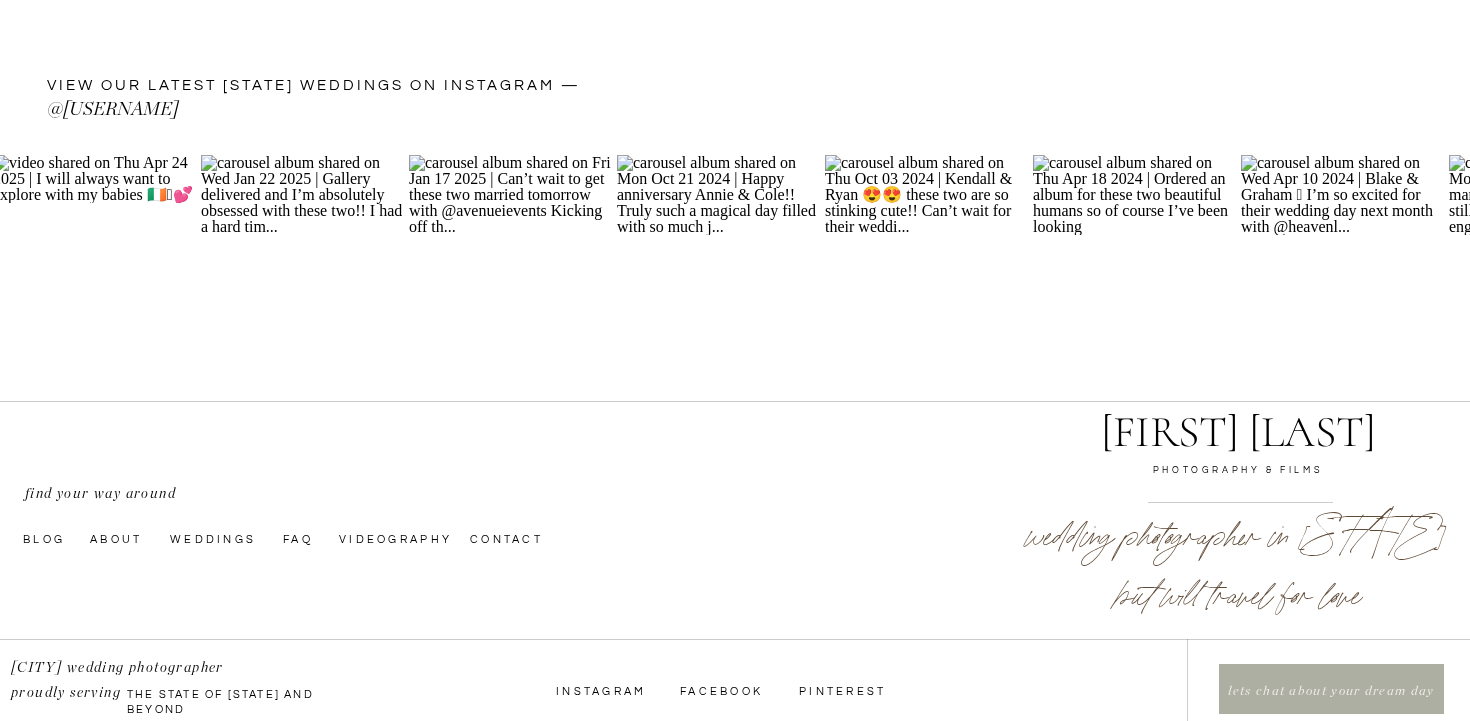 scroll, scrollTop: 4841, scrollLeft: 0, axis: vertical 